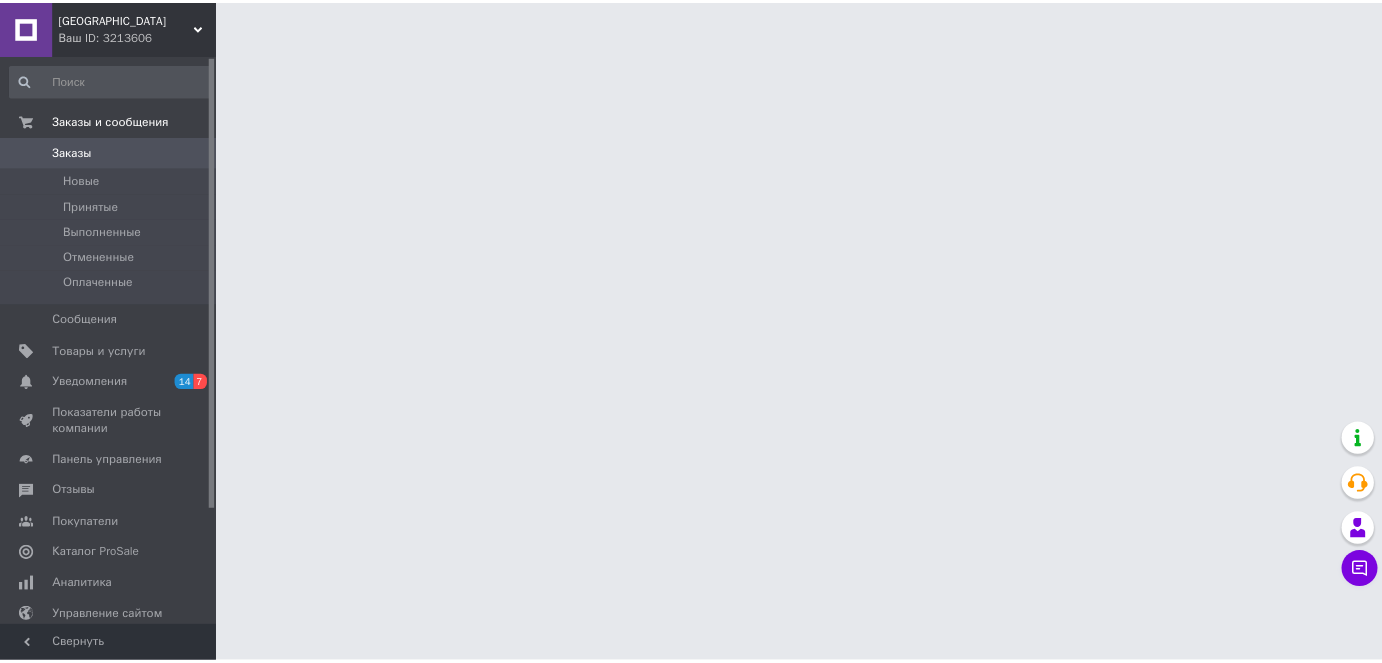 scroll, scrollTop: 0, scrollLeft: 0, axis: both 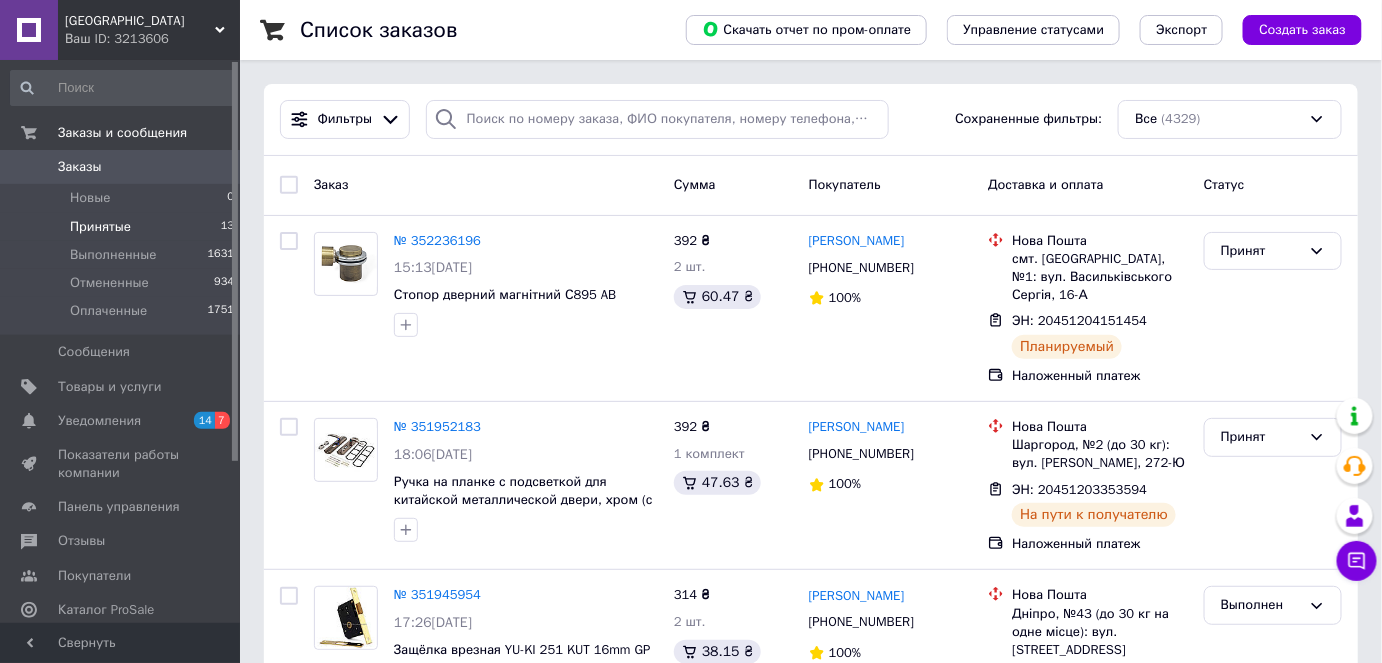 click on "Принятые" at bounding box center (100, 227) 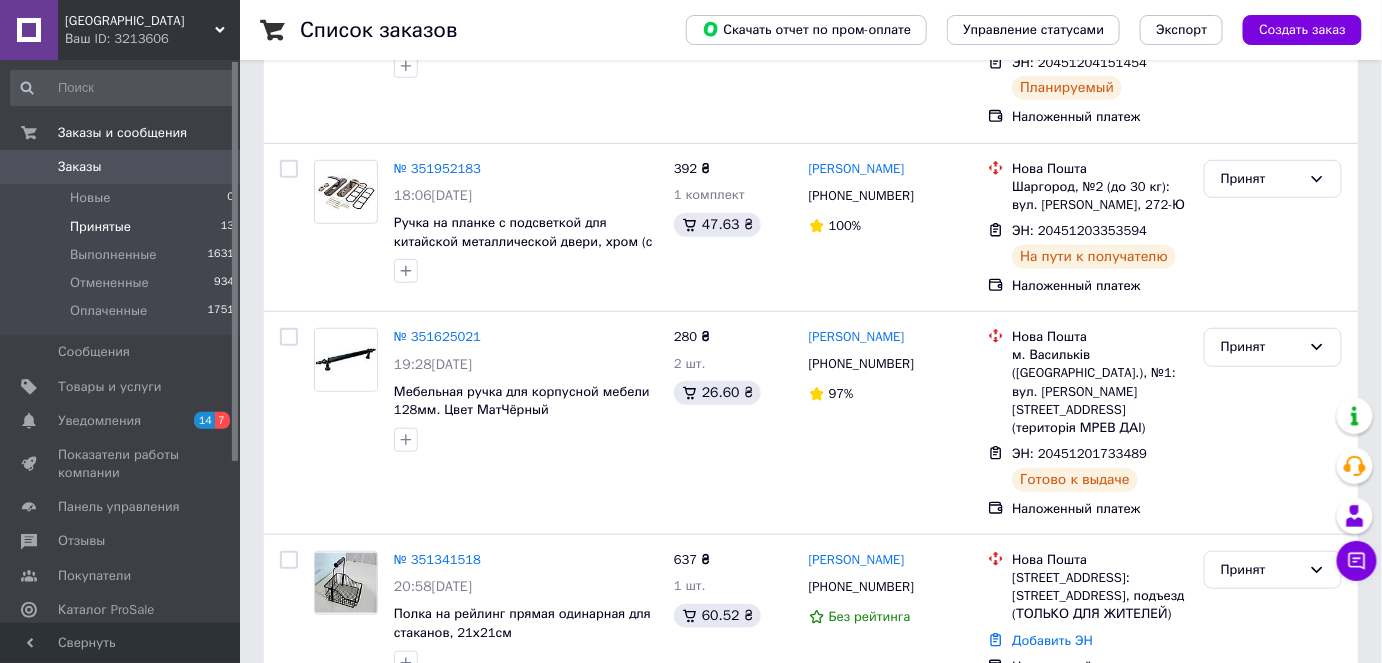 scroll, scrollTop: 901, scrollLeft: 0, axis: vertical 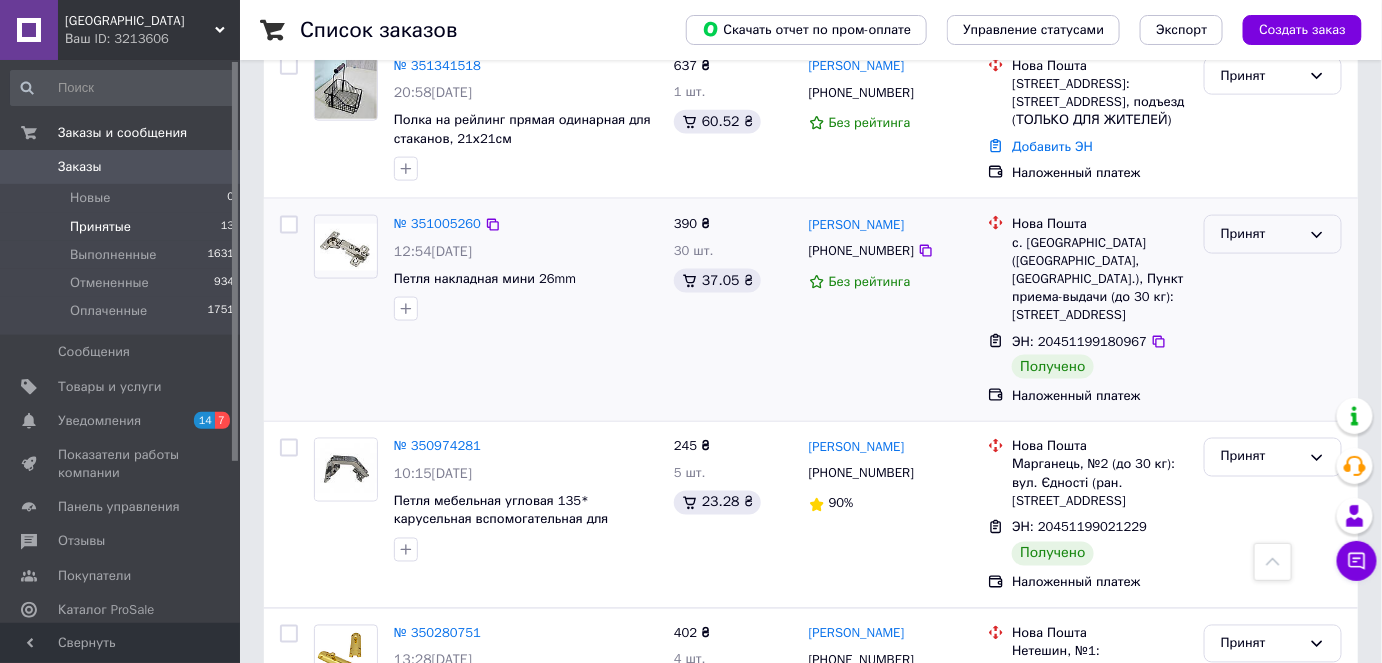 click 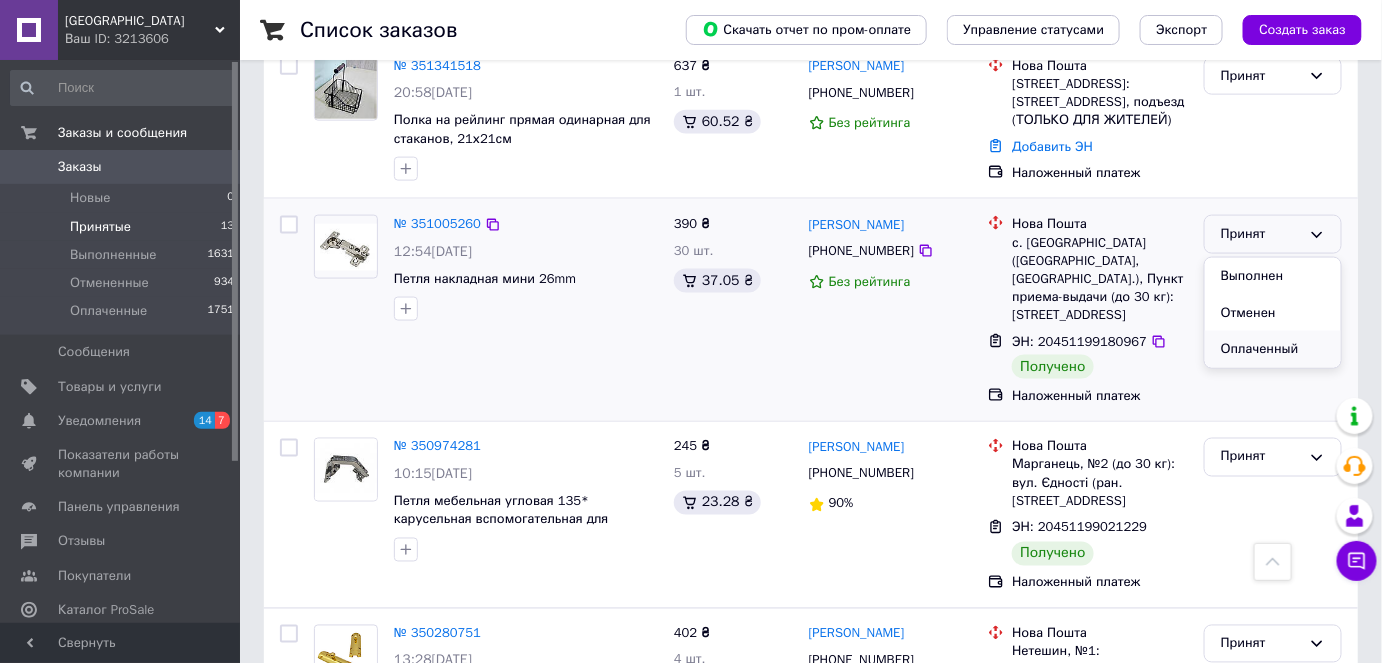 click on "Оплаченный" at bounding box center [1273, 349] 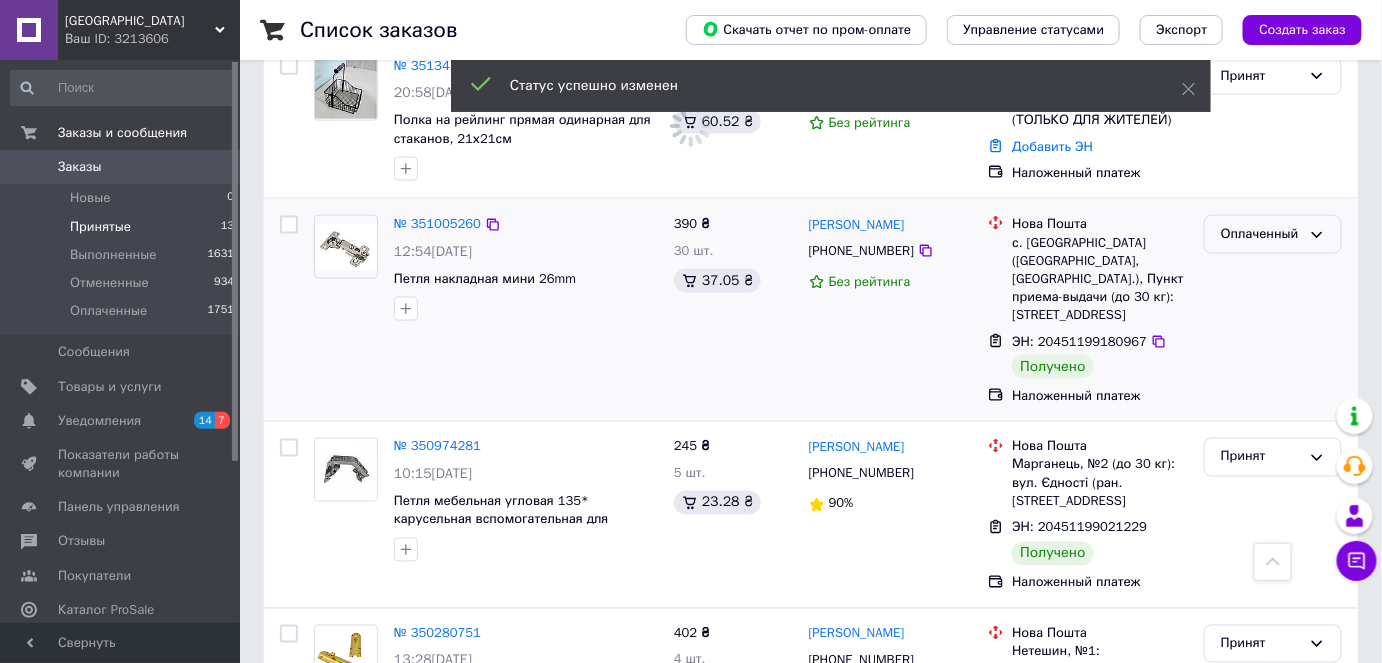 click 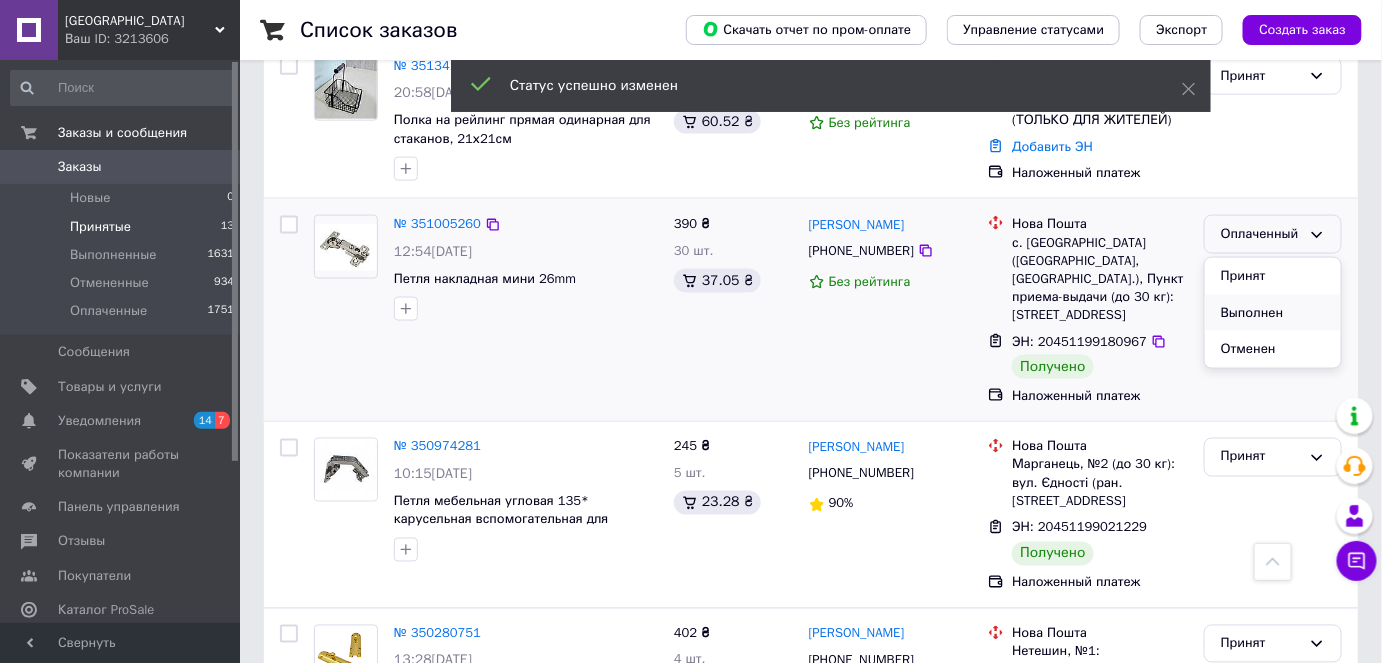 click on "Выполнен" at bounding box center [1273, 313] 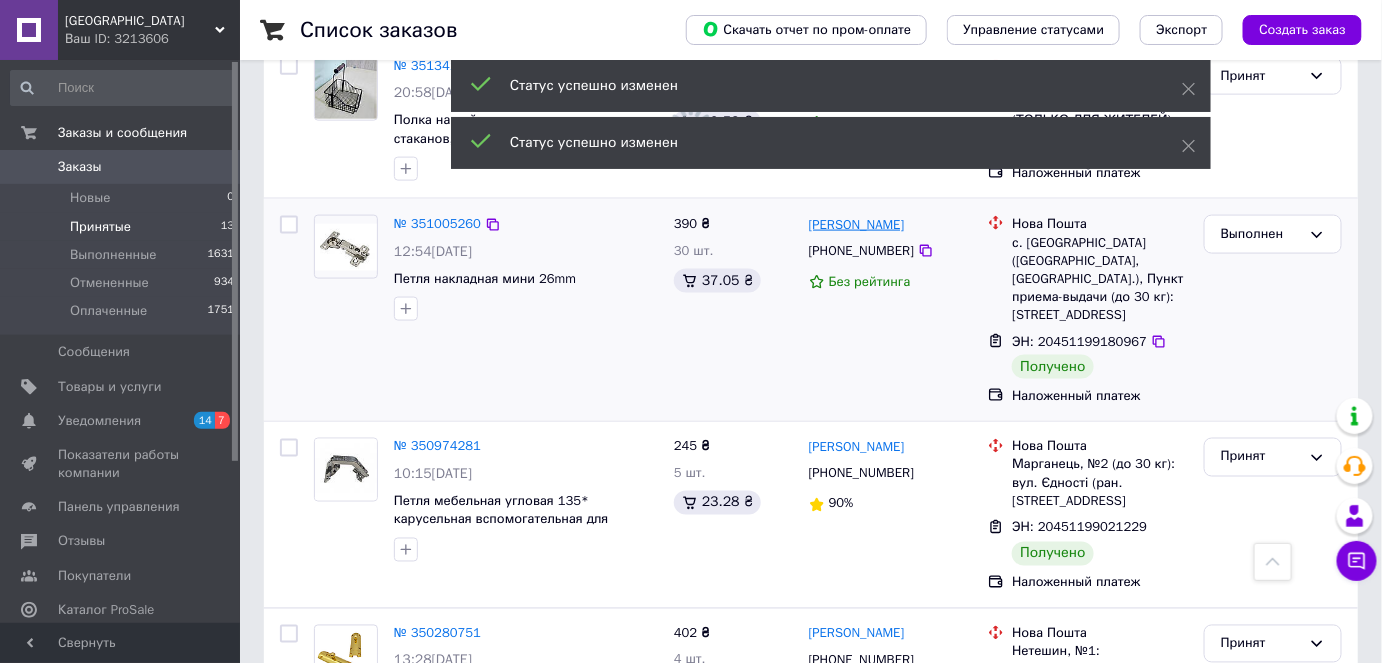 click on "[PERSON_NAME]" at bounding box center [857, 225] 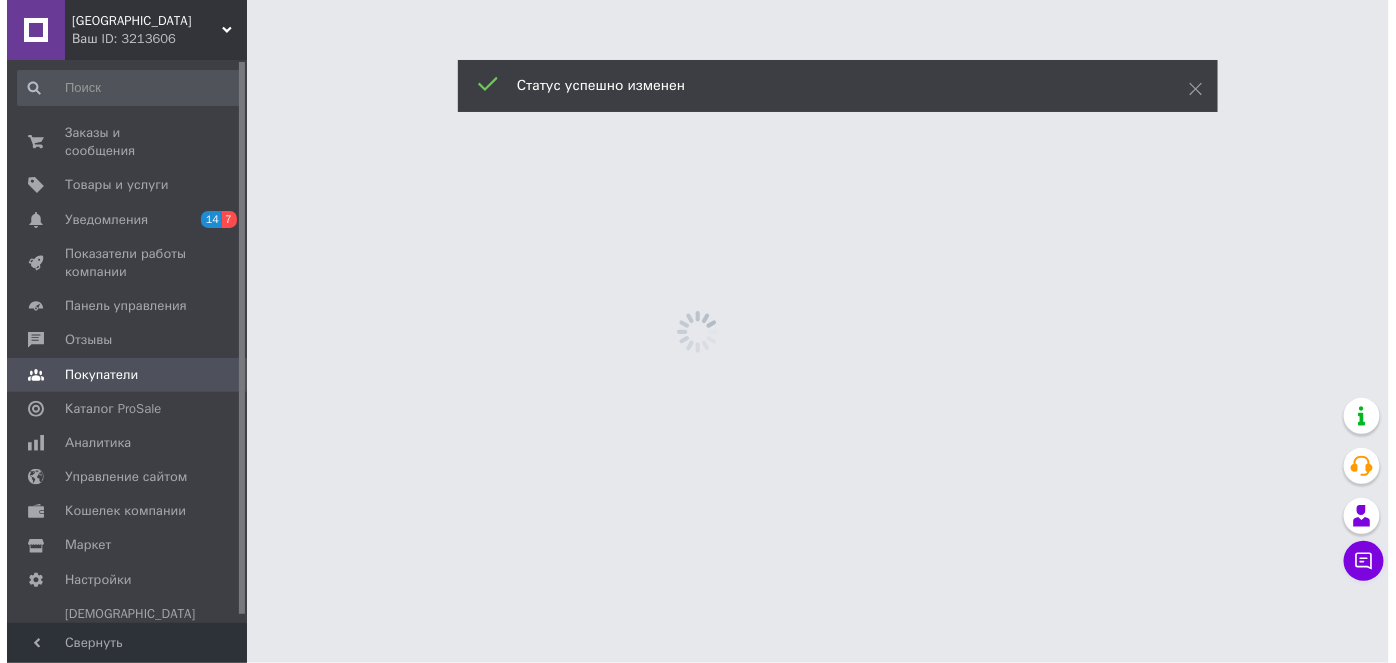 scroll, scrollTop: 0, scrollLeft: 0, axis: both 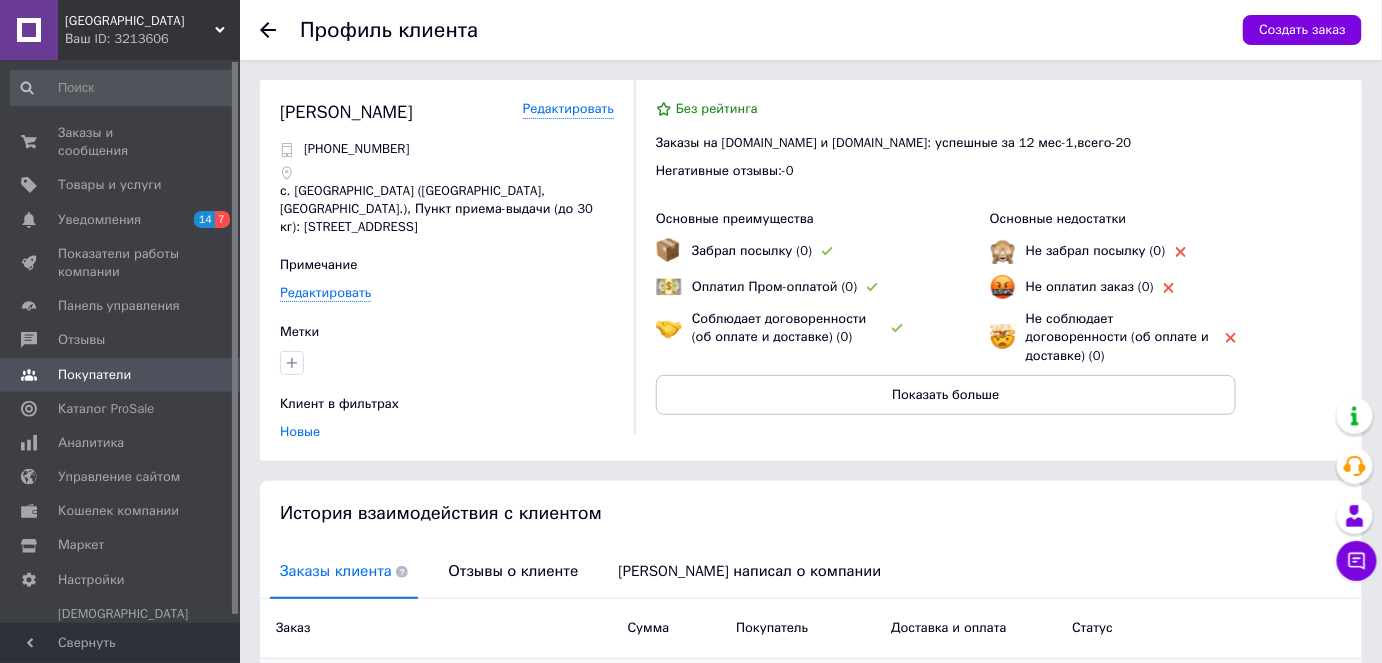 click on "Добавить отзыв" at bounding box center (1263, 693) 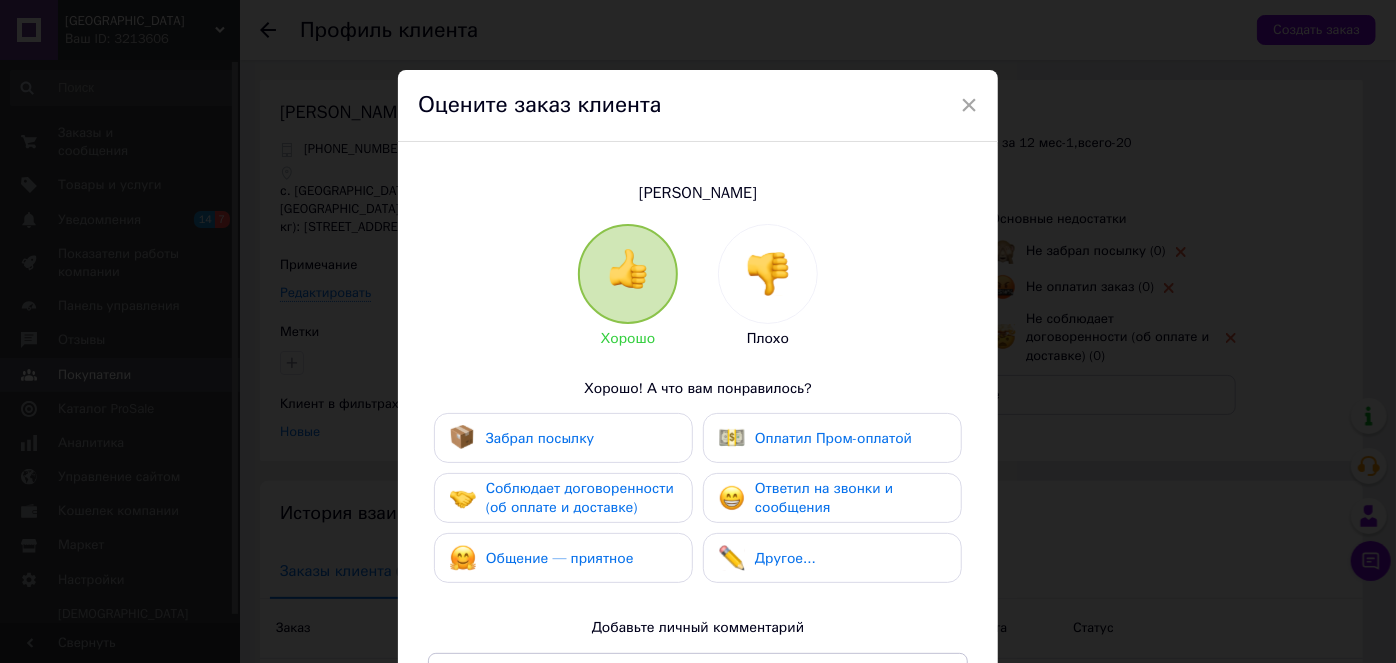 click on "Забрал посылку" at bounding box center (540, 438) 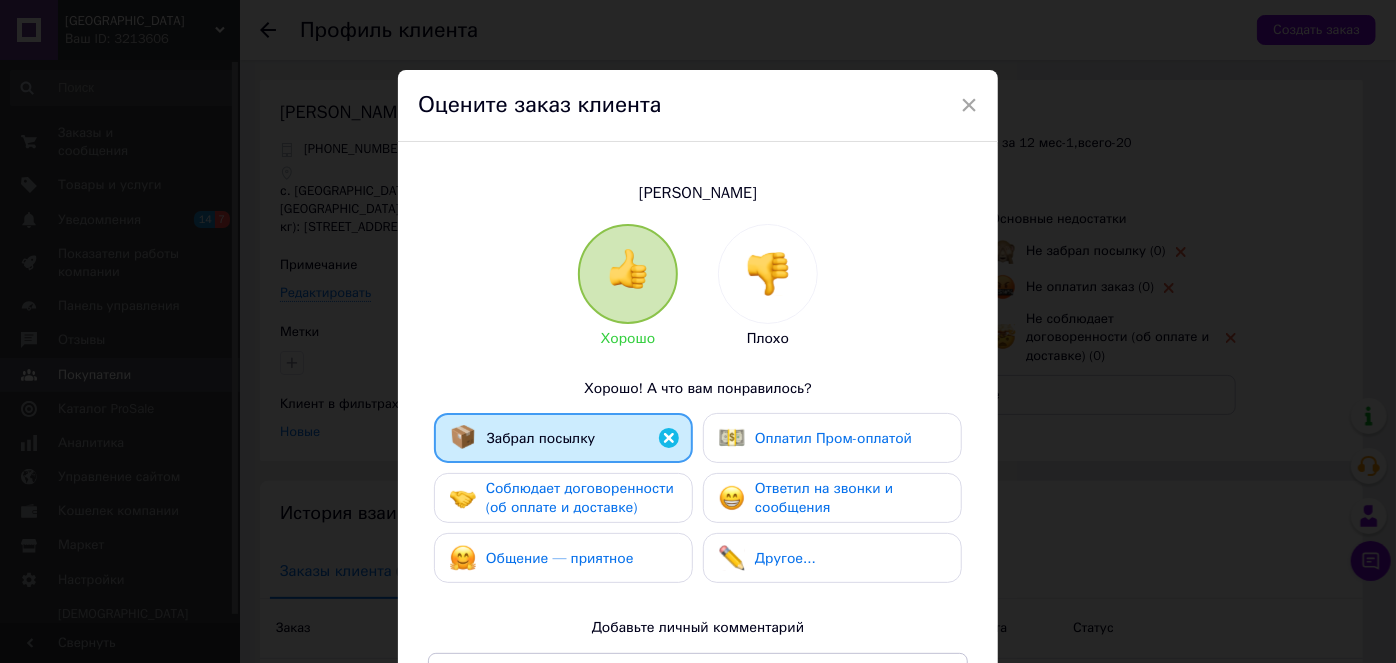 click on "Соблюдает договоренности (об оплате и доставке)" at bounding box center (580, 498) 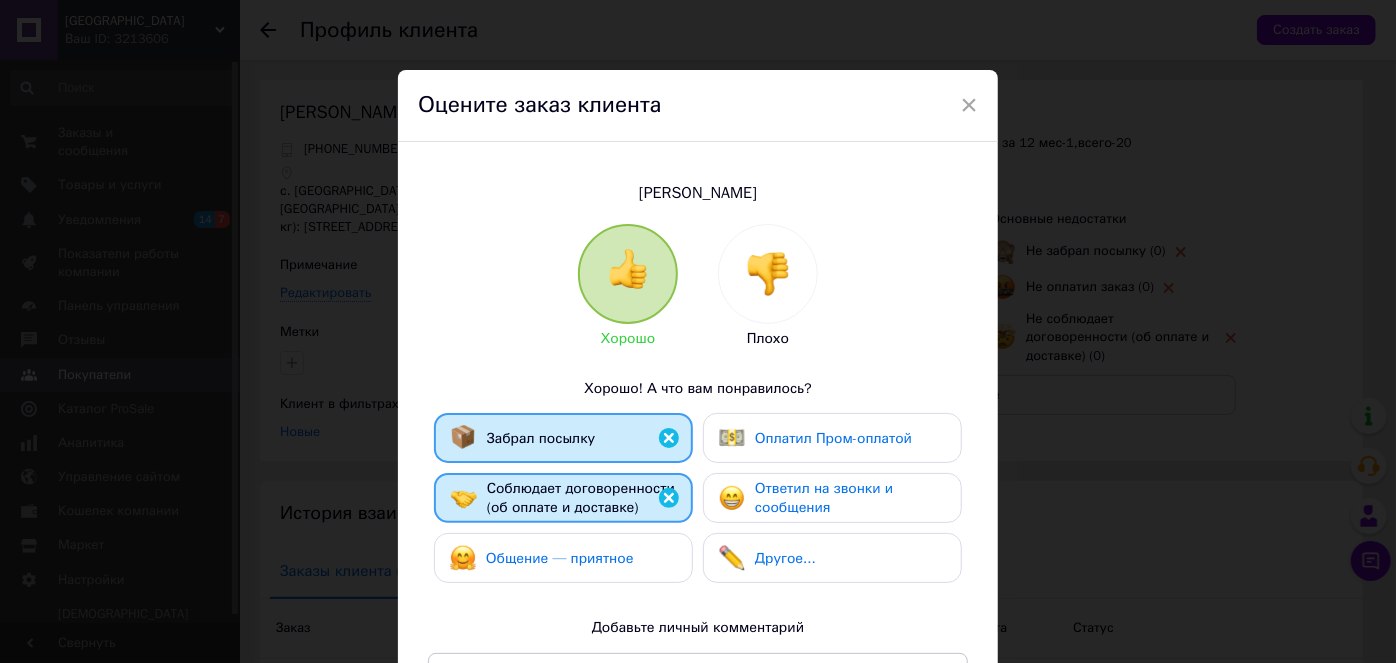 click on "Ответил на звонки и сообщения" at bounding box center (824, 498) 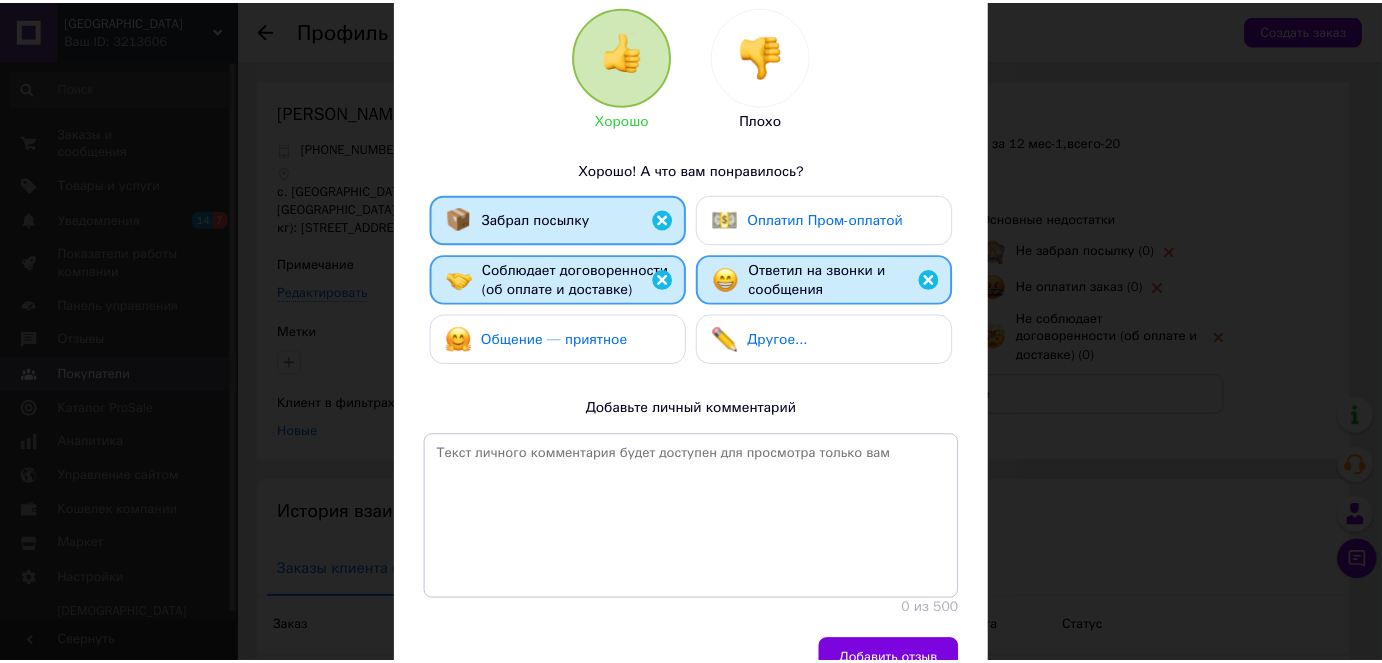 scroll, scrollTop: 226, scrollLeft: 0, axis: vertical 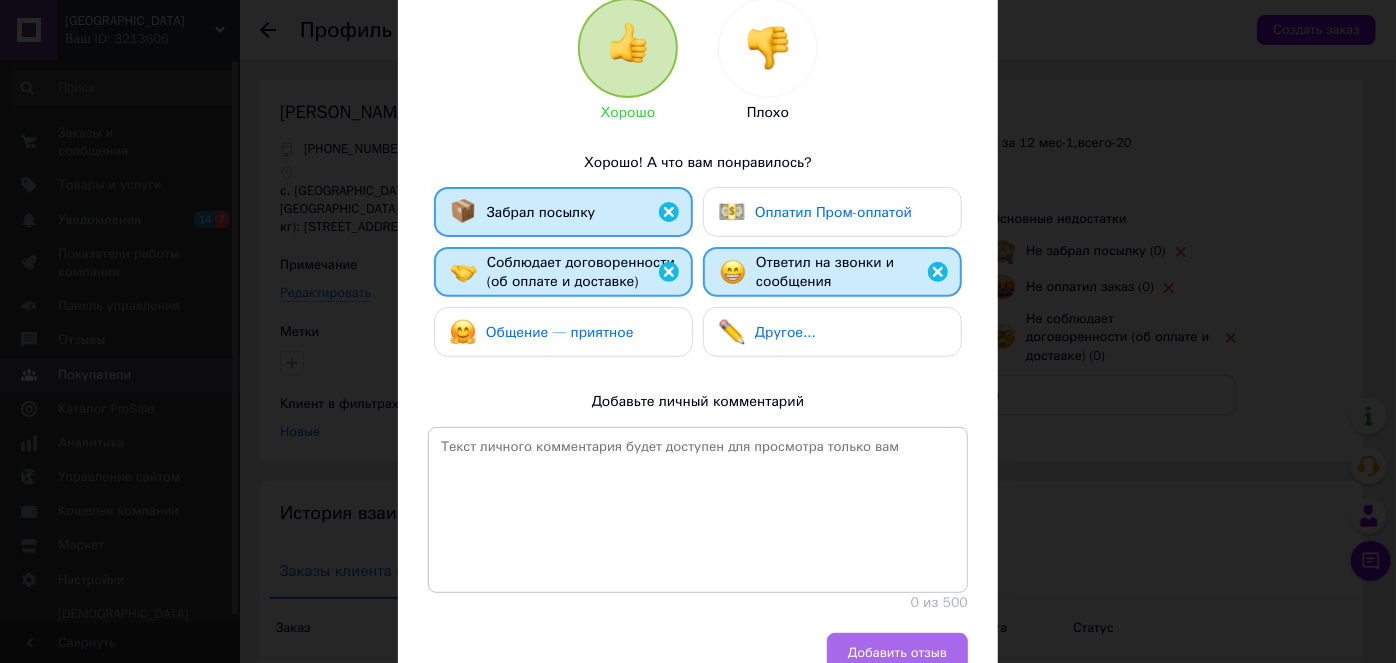 click on "Добавить отзыв" at bounding box center [897, 653] 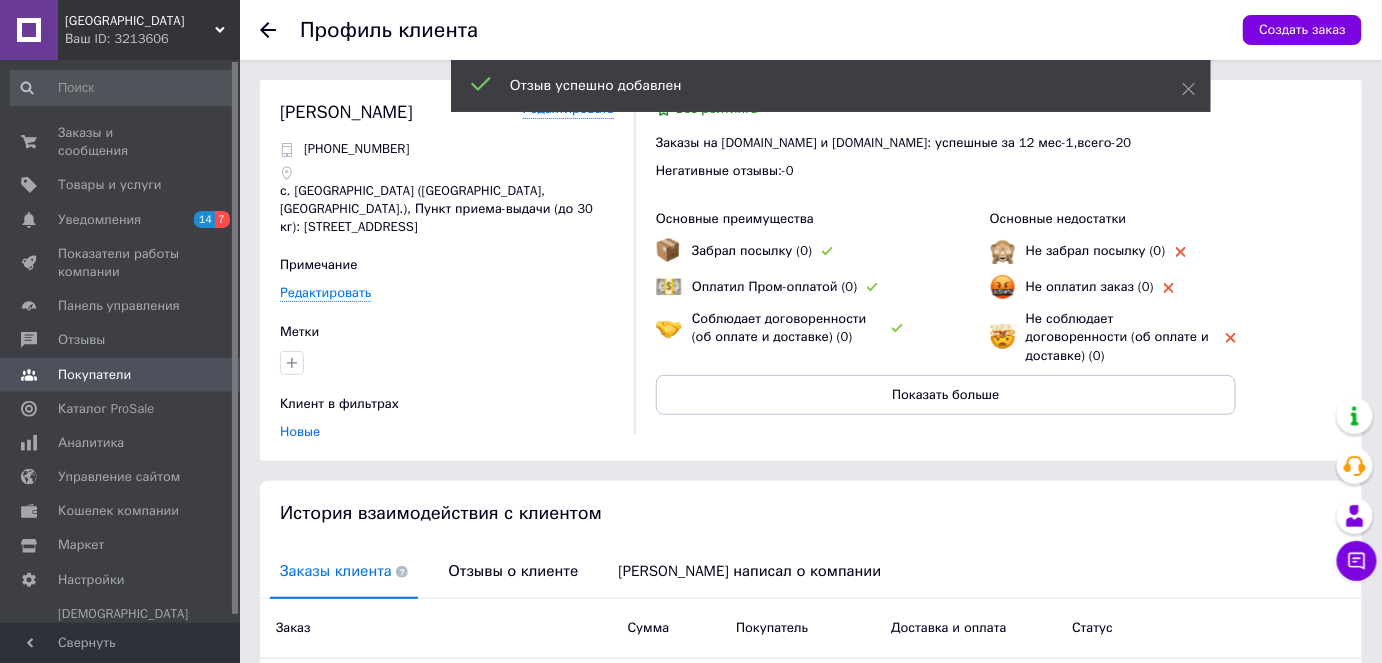 click 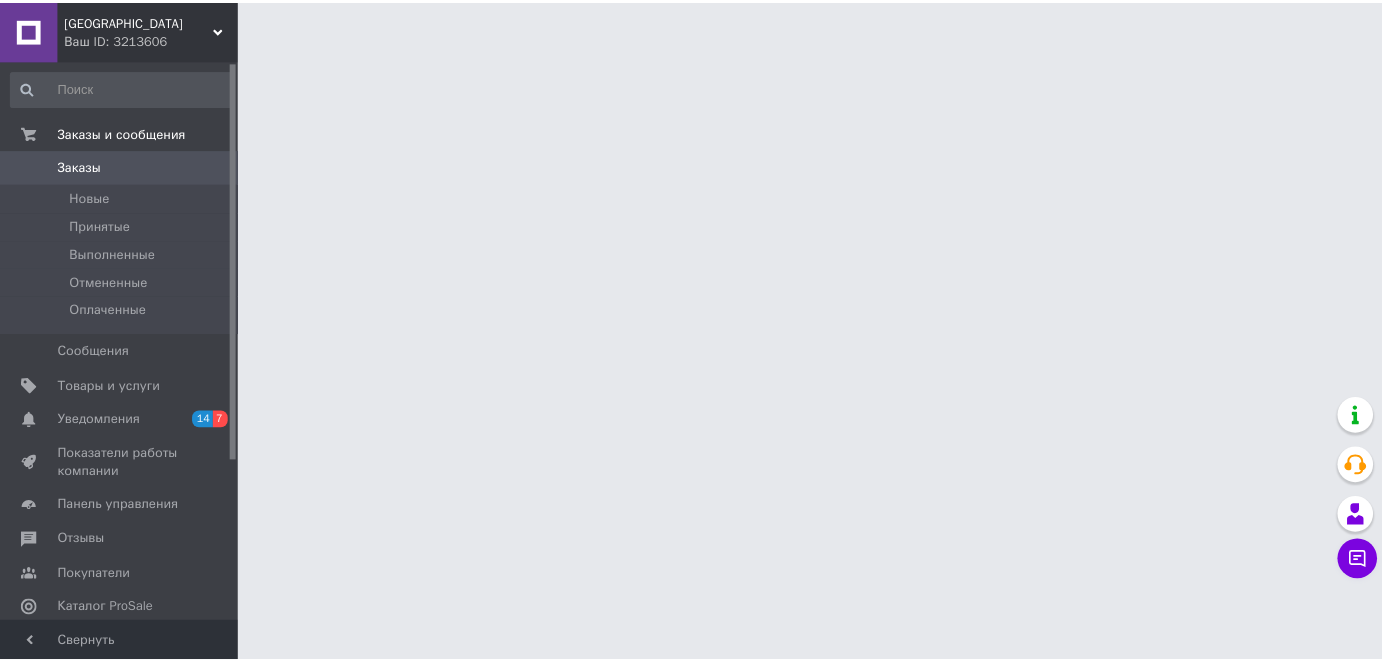 scroll, scrollTop: 0, scrollLeft: 0, axis: both 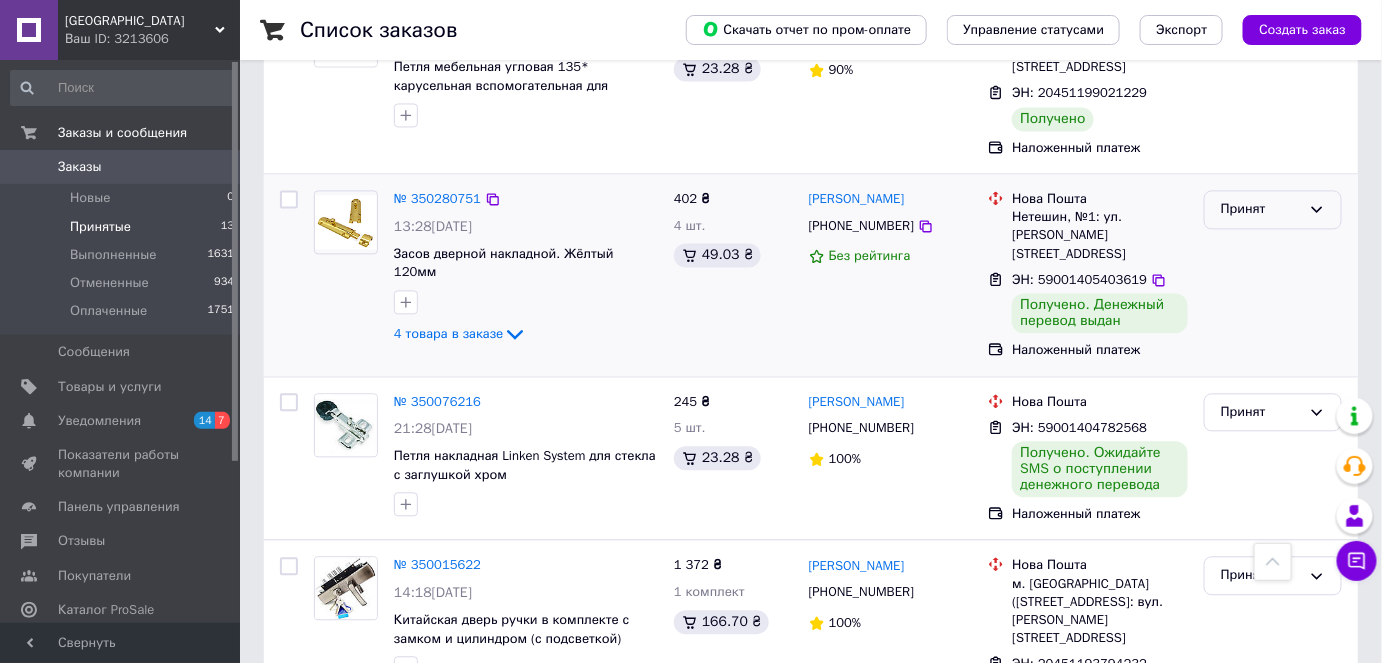 click 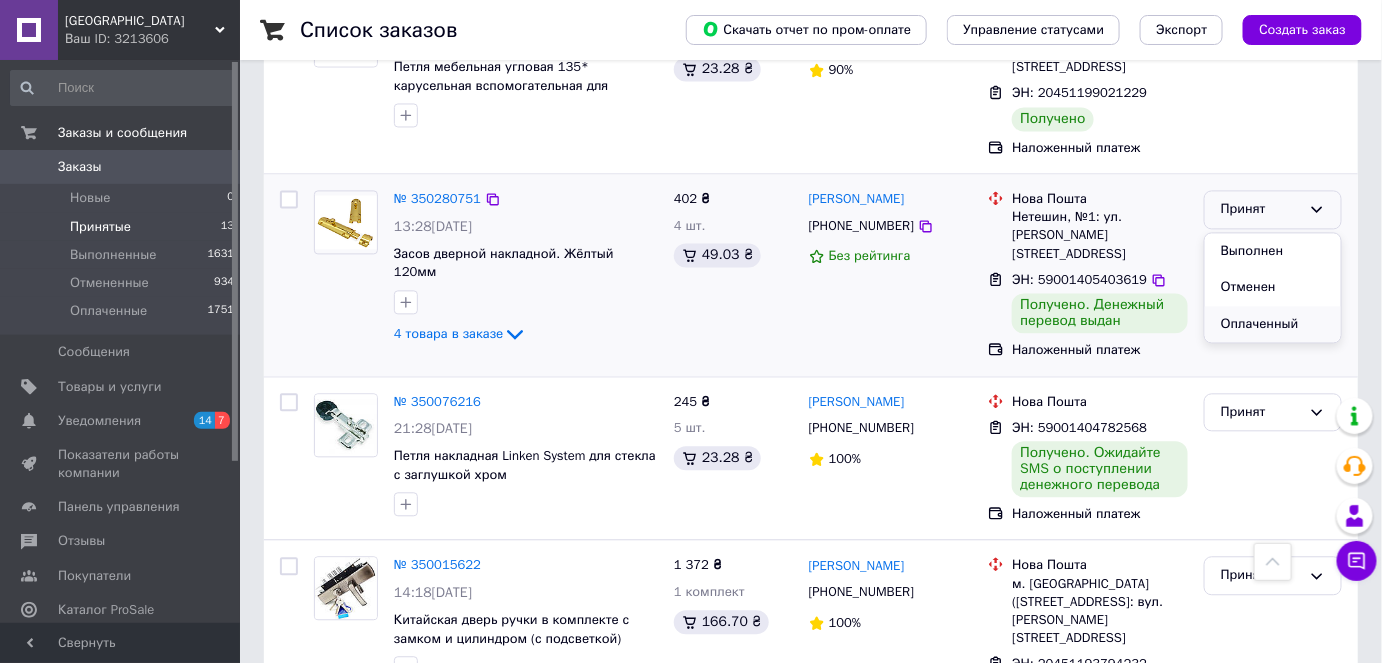 click on "Оплаченный" at bounding box center [1273, 324] 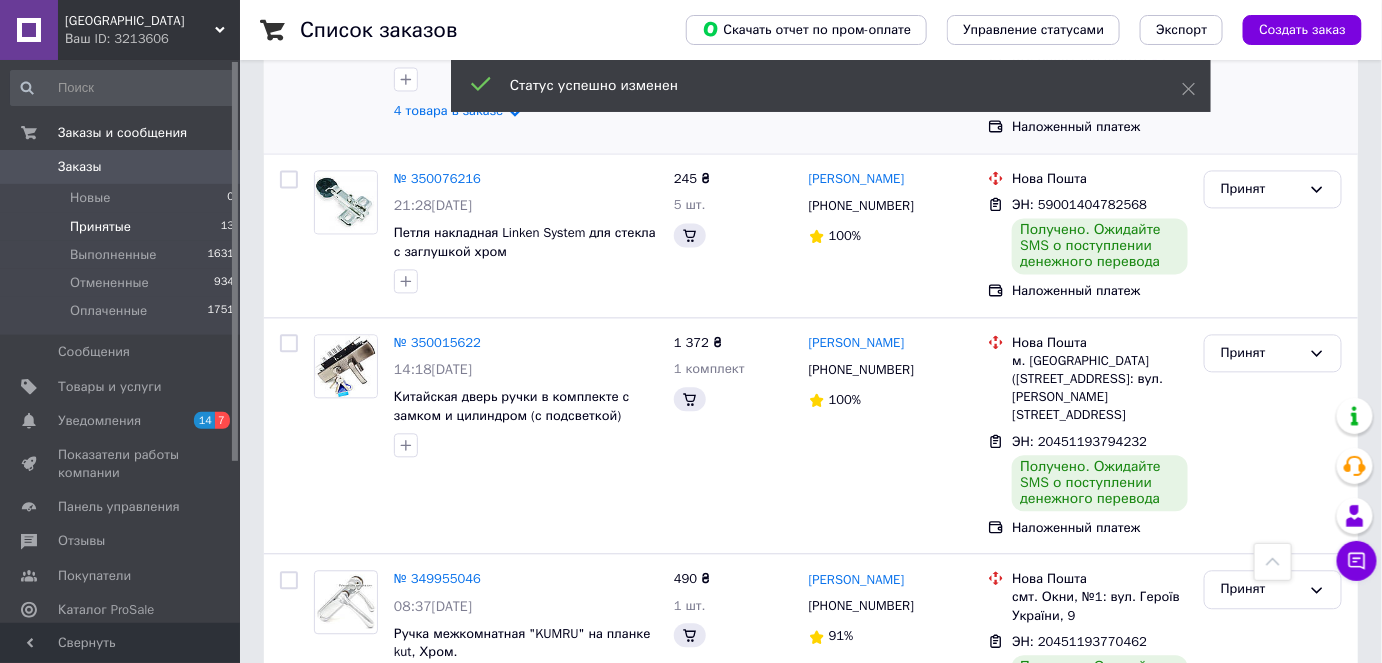 scroll, scrollTop: 1073, scrollLeft: 0, axis: vertical 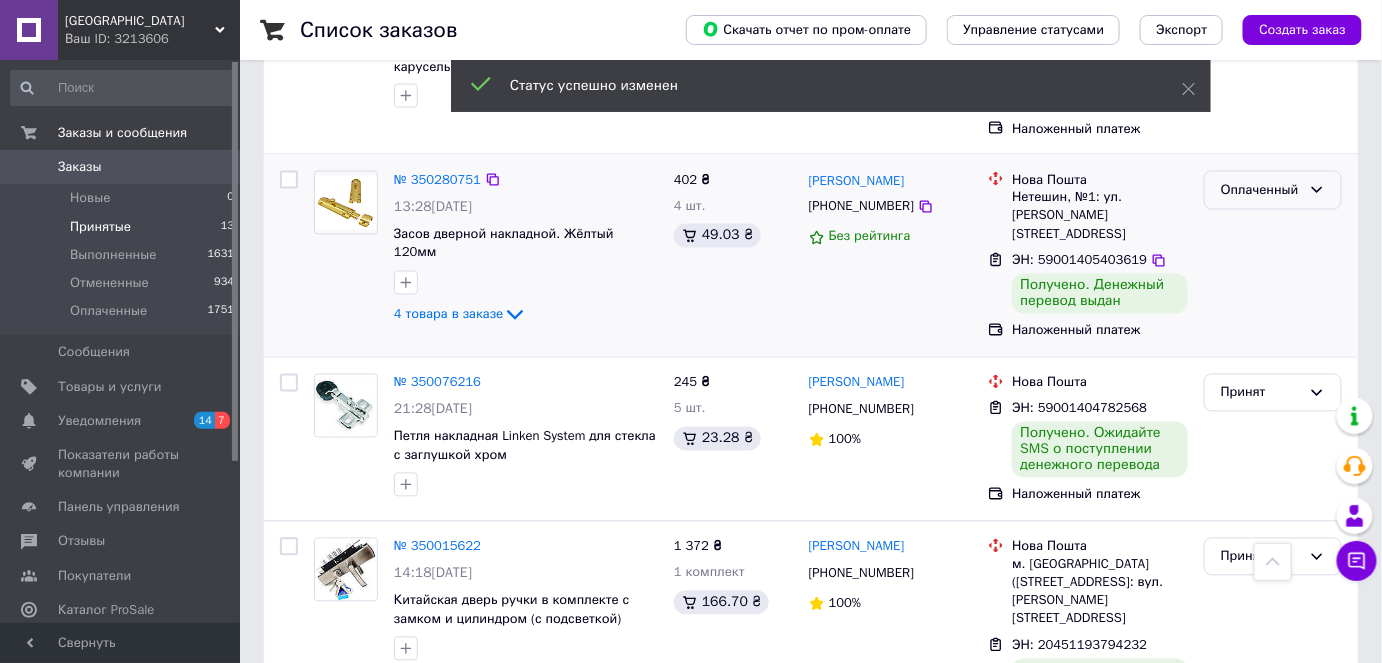 click 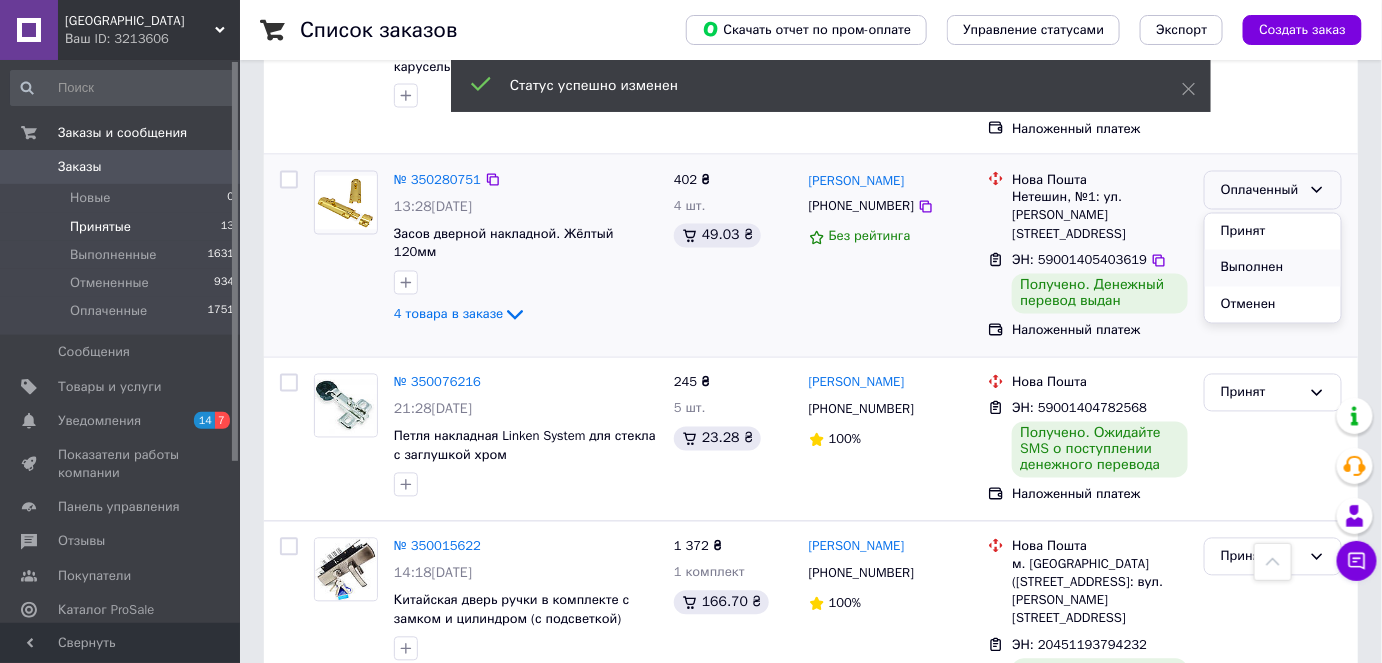 click on "Выполнен" at bounding box center (1273, 268) 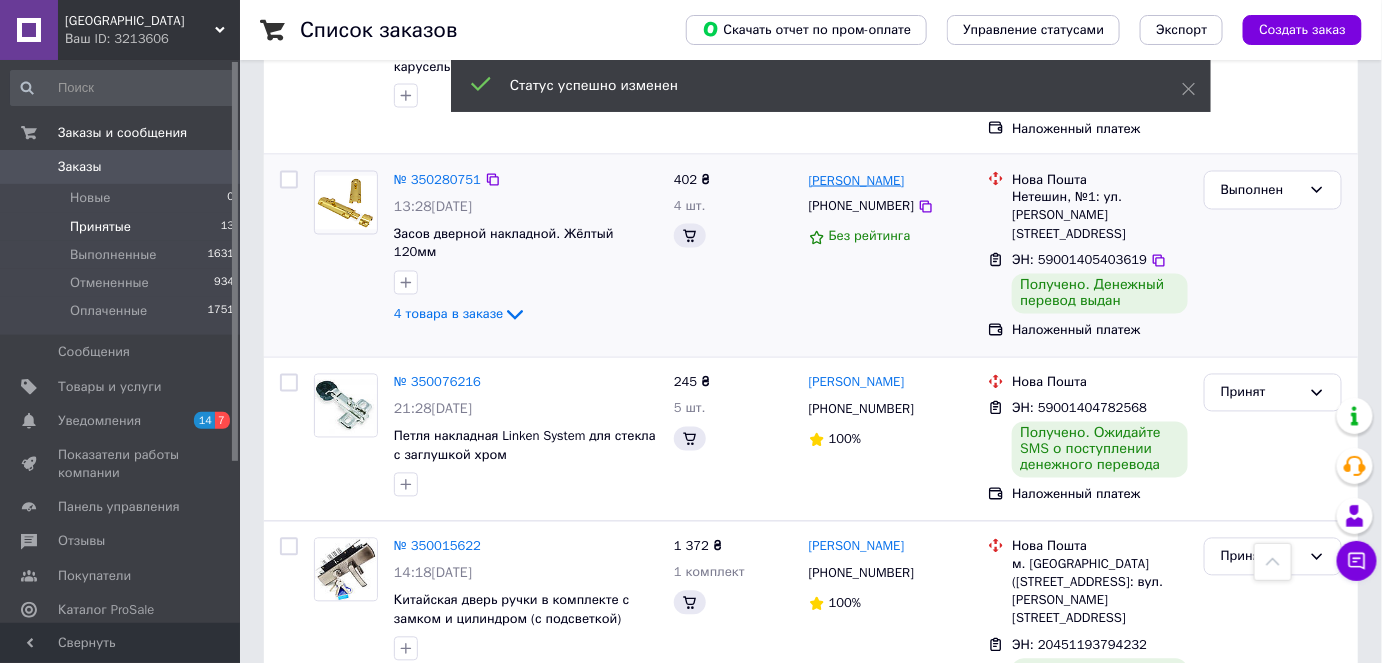 click on "[PERSON_NAME]" at bounding box center [857, 181] 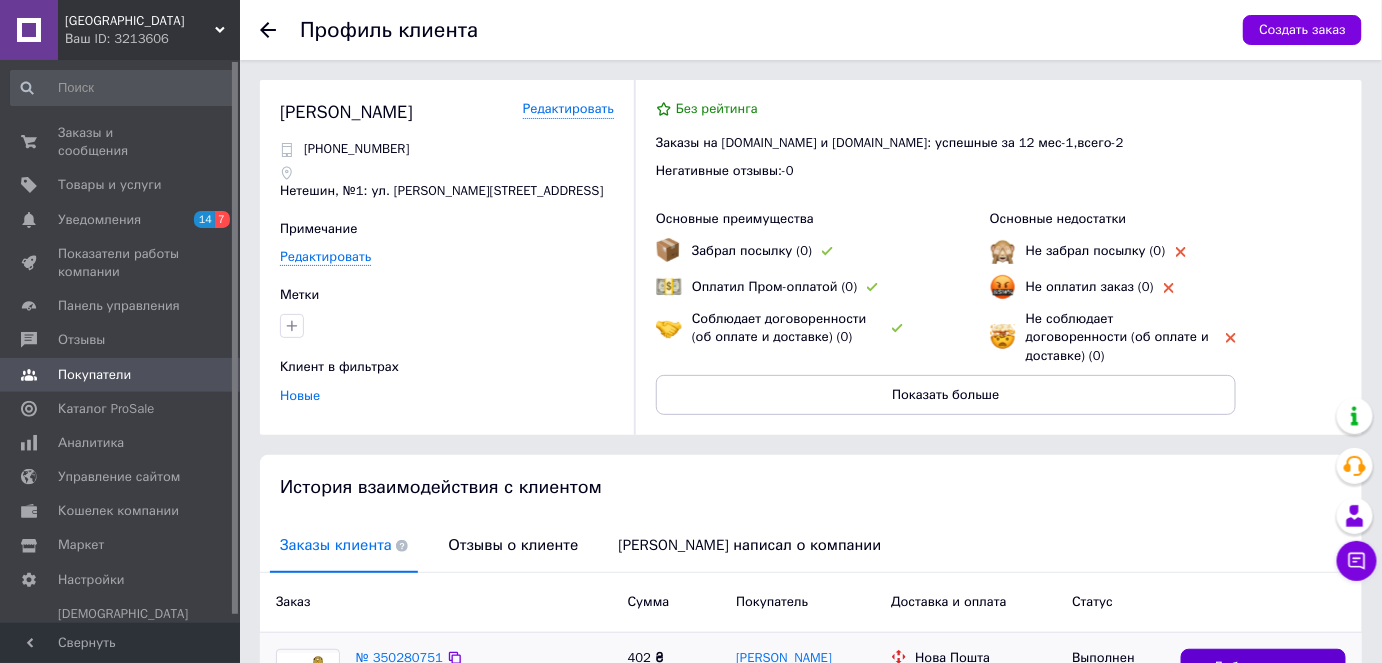 click on "Добавить отзыв" at bounding box center (1263, 667) 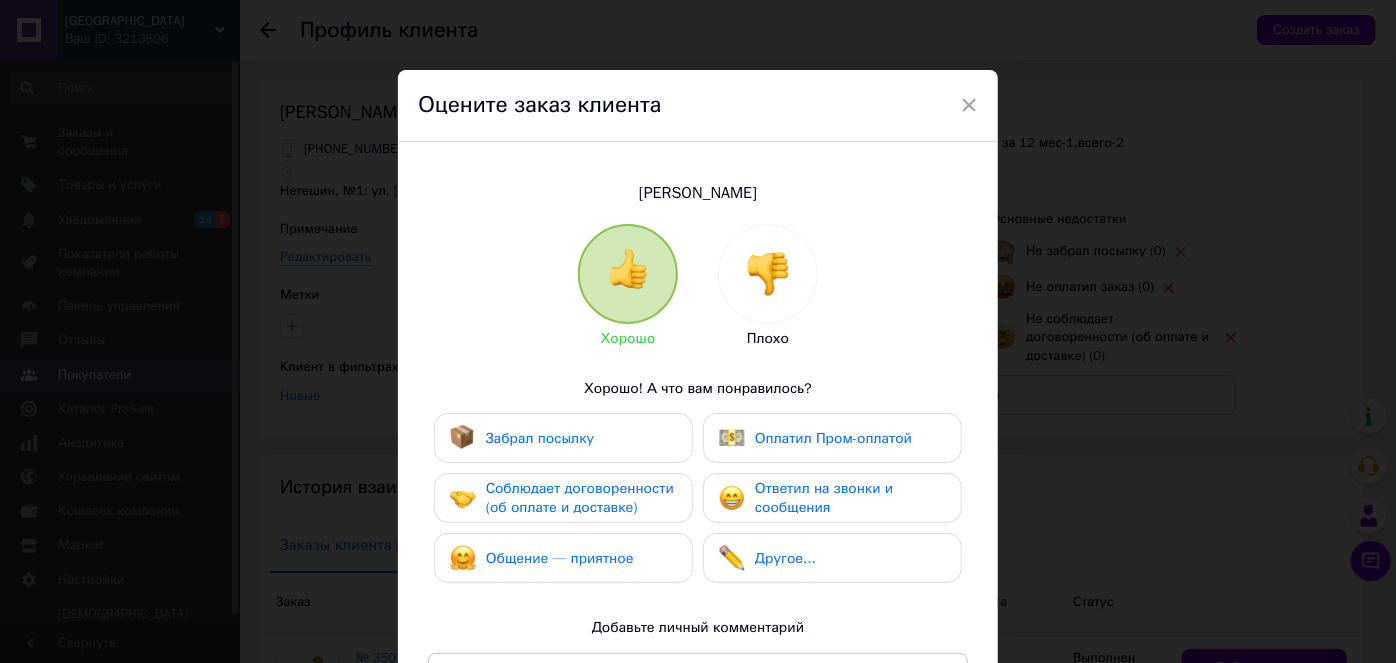 click on "Забрал посылку" at bounding box center [522, 438] 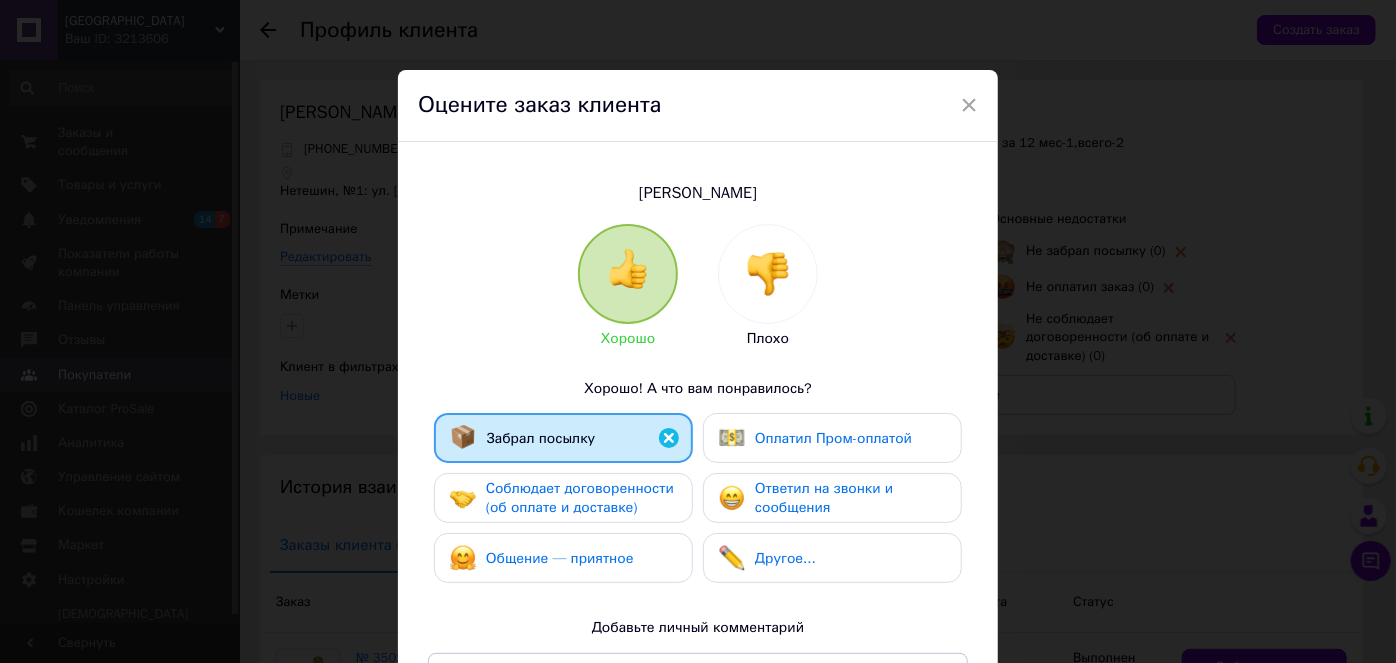 click on "Соблюдает договоренности (об оплате и доставке)" at bounding box center [580, 498] 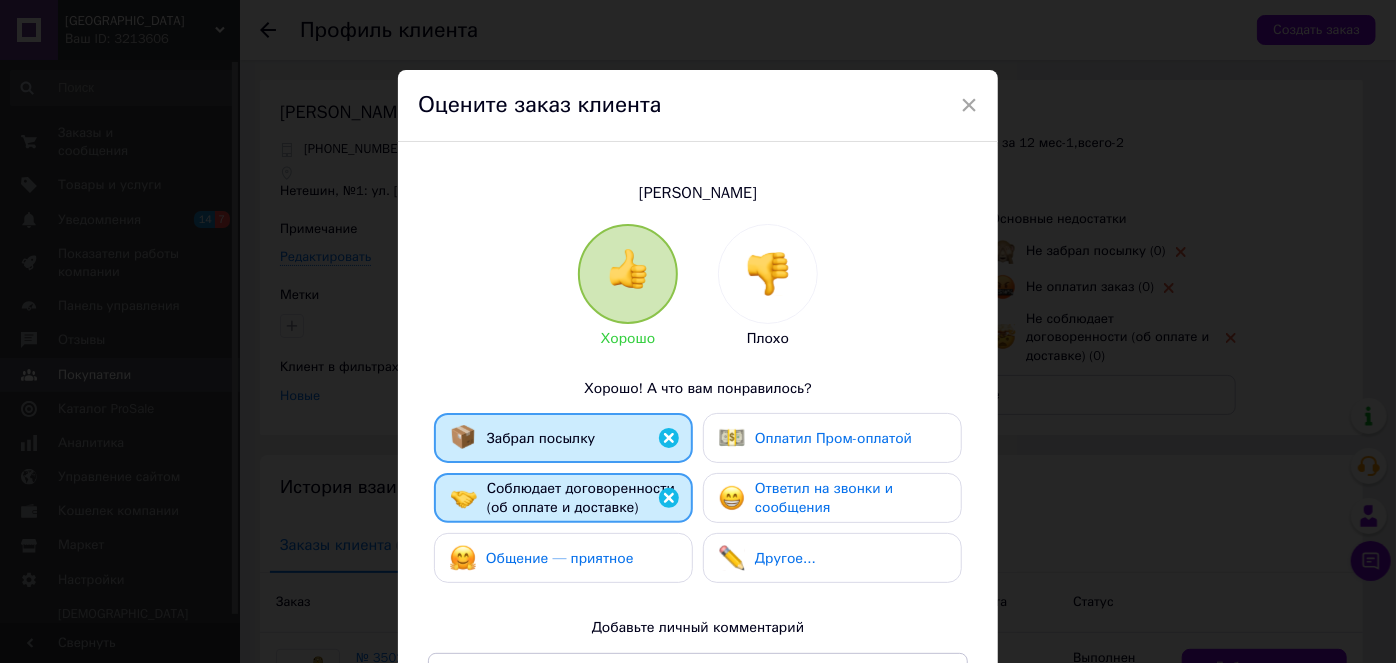 click on "Забрал посылку Оплатил Пром-оплатой Соблюдает договоренности (об оплате и доставке) Ответил на звонки и сообщения Общение — приятное Другое..." at bounding box center [698, 503] 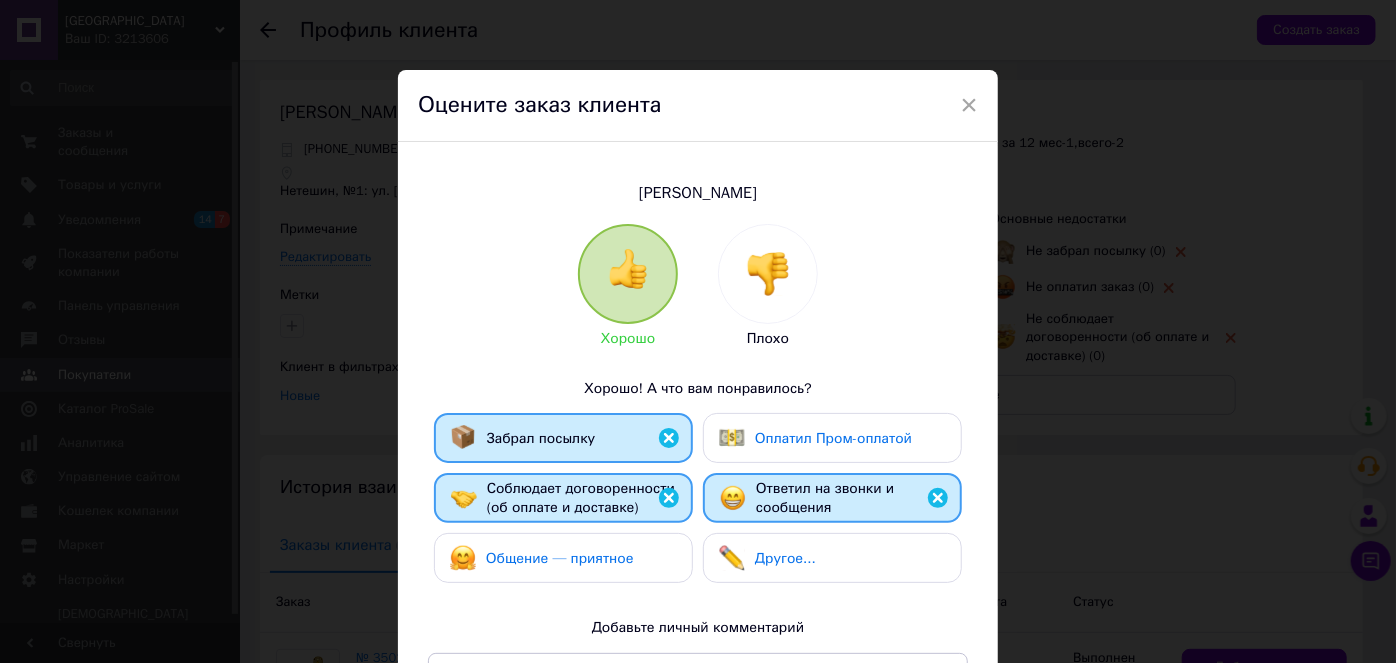 drag, startPoint x: 1392, startPoint y: 272, endPoint x: 1389, endPoint y: 482, distance: 210.02142 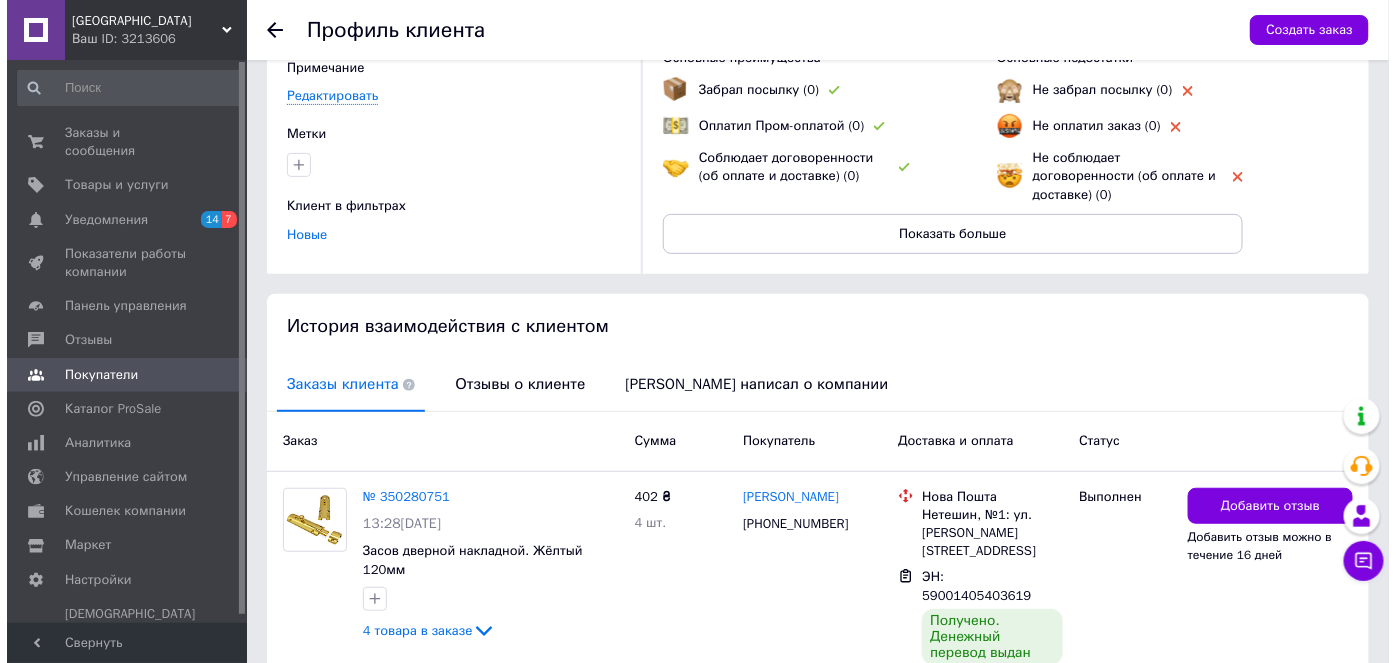 scroll, scrollTop: 248, scrollLeft: 0, axis: vertical 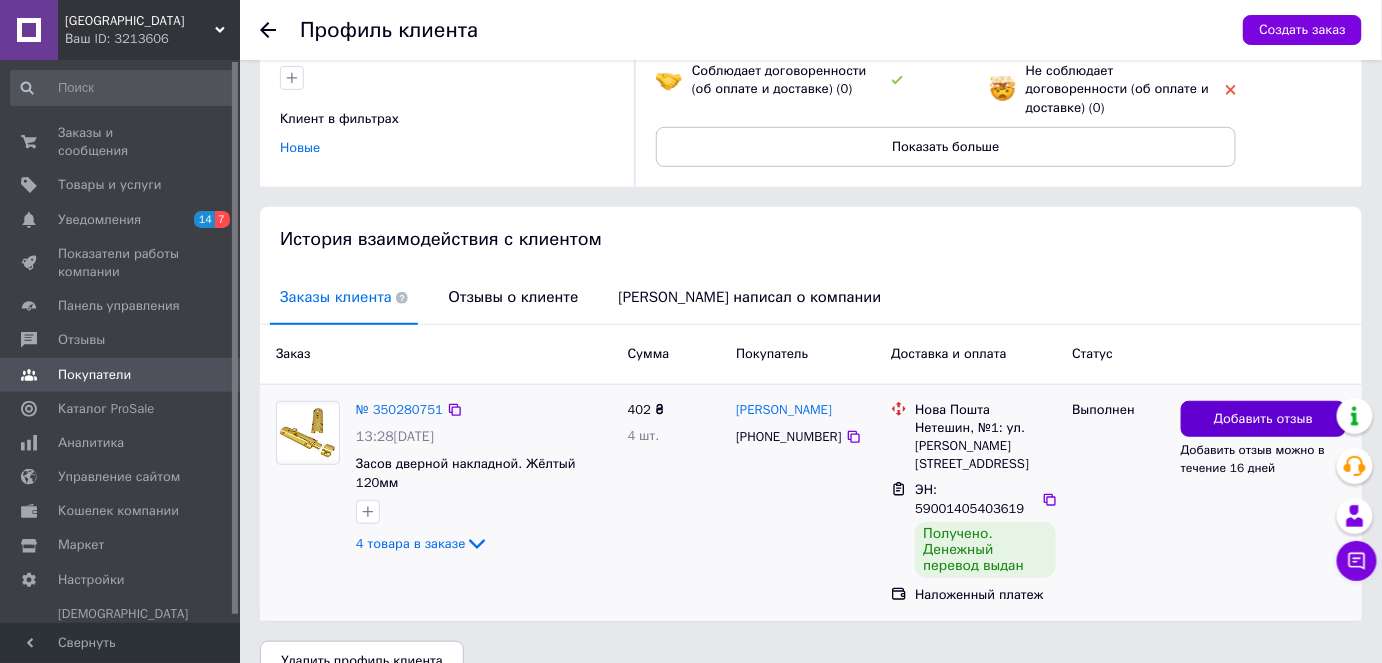 click on "Добавить отзыв" at bounding box center (1263, 419) 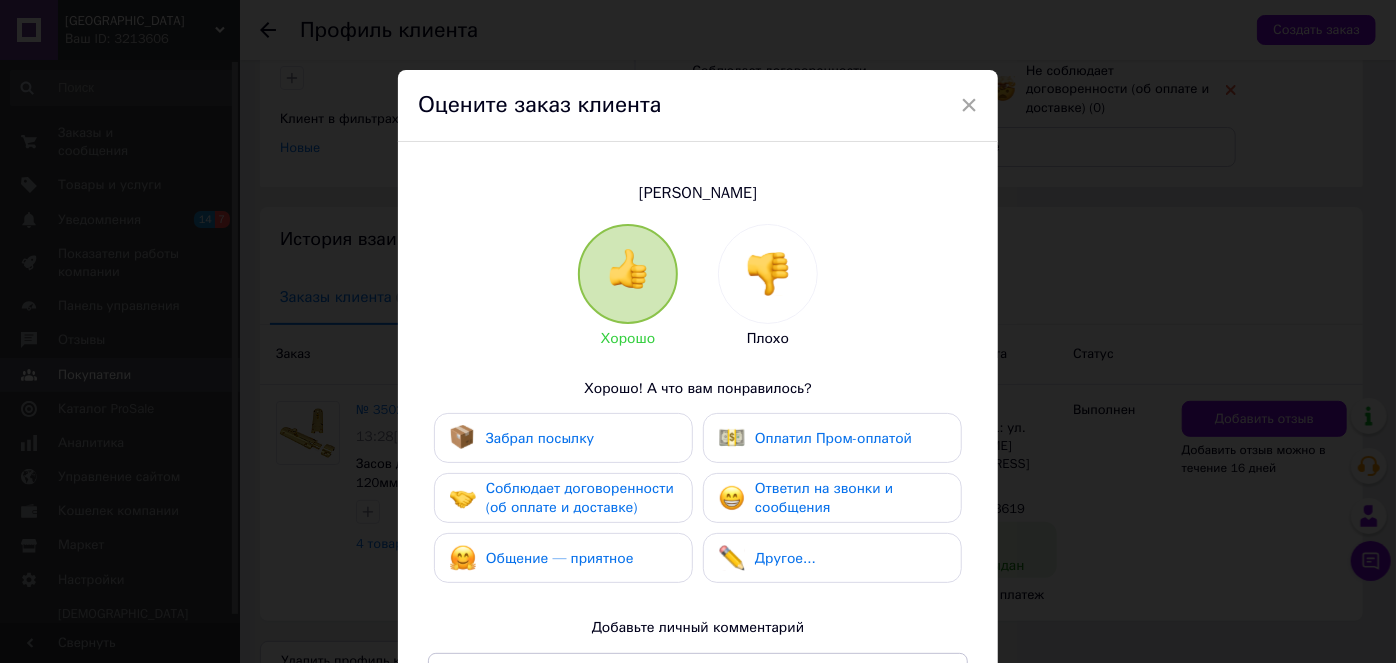 click on "Забрал посылку" at bounding box center (540, 438) 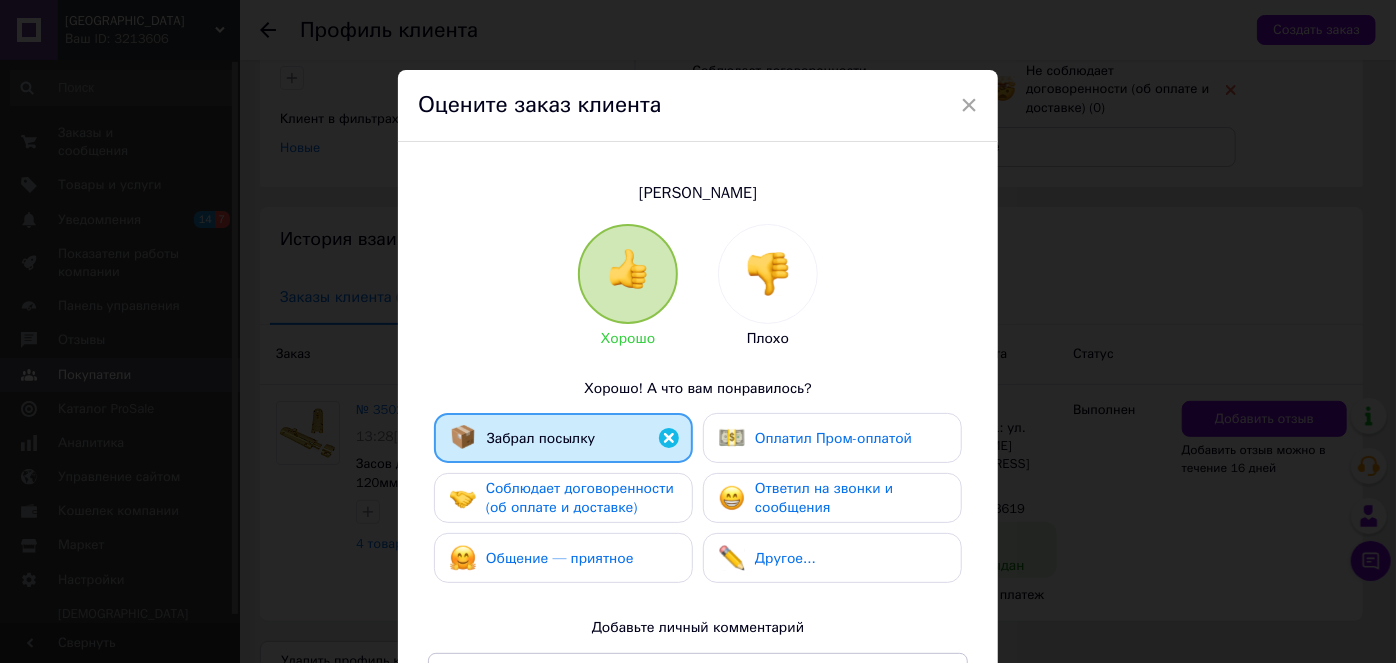 click on "Соблюдает договоренности (об оплате и доставке)" at bounding box center [580, 498] 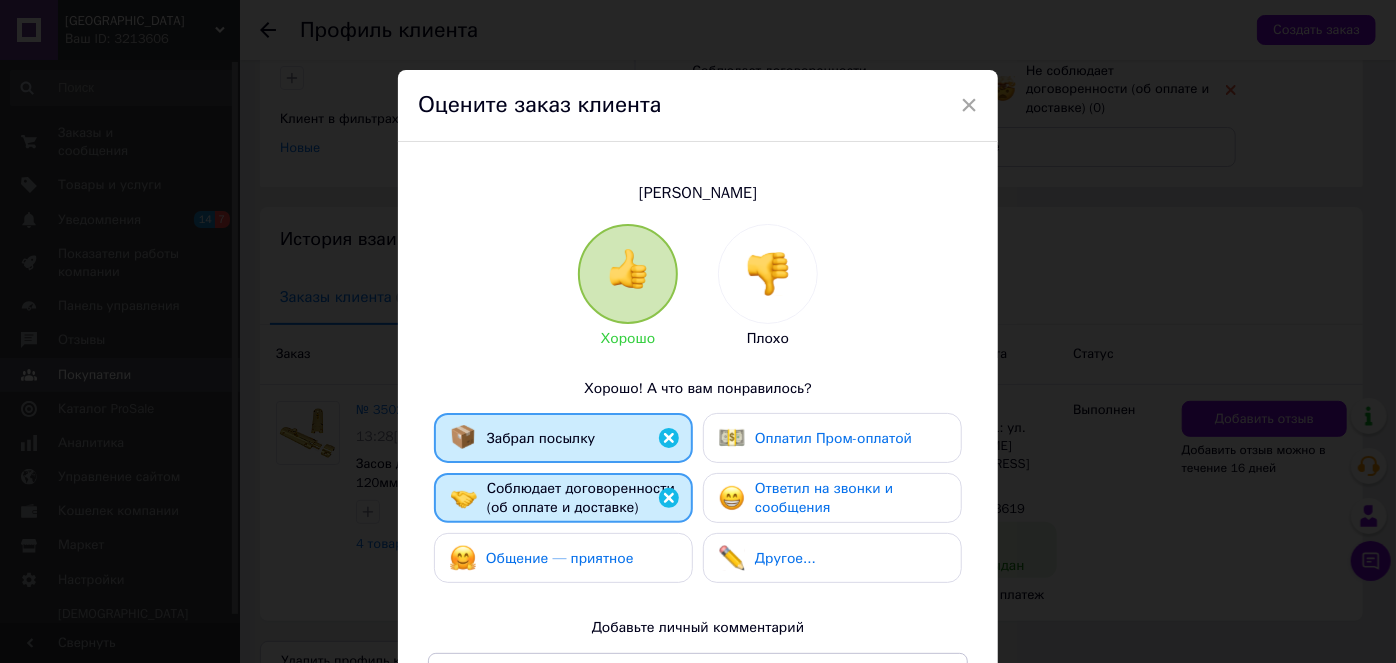 click on "Ответил на звонки и сообщения" at bounding box center (824, 498) 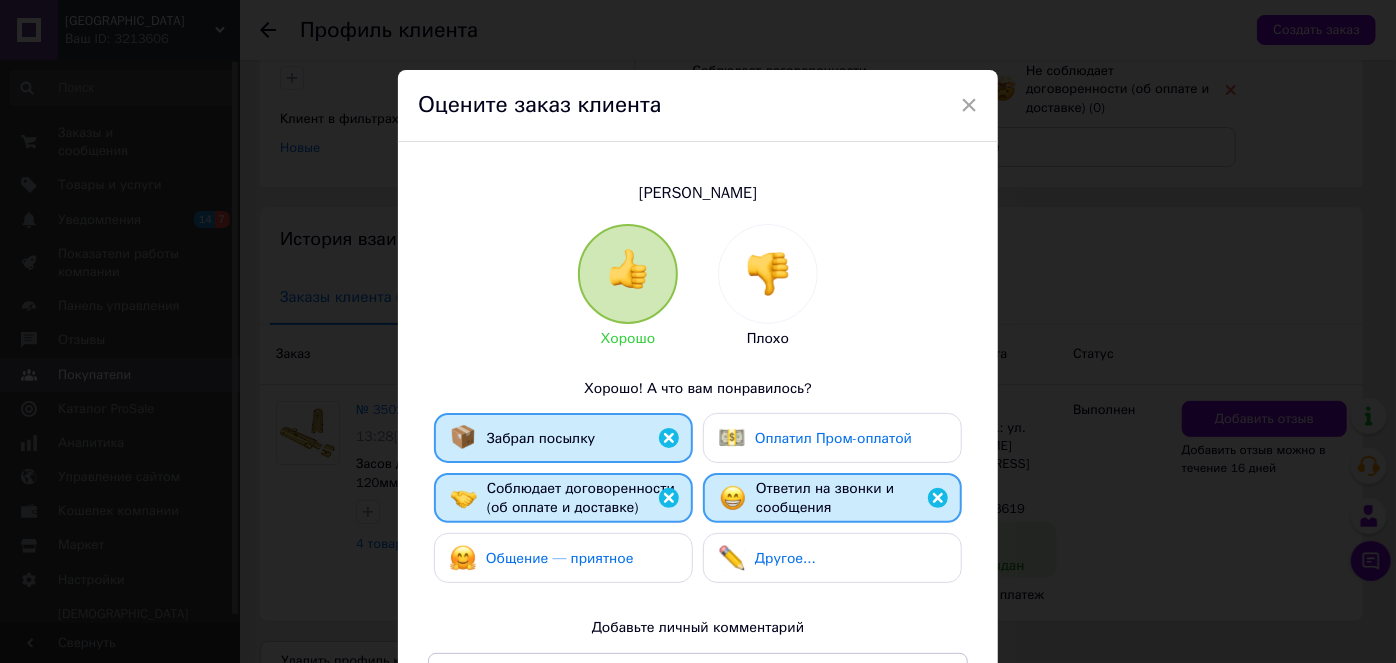 drag, startPoint x: 1389, startPoint y: 263, endPoint x: 1395, endPoint y: 567, distance: 304.0592 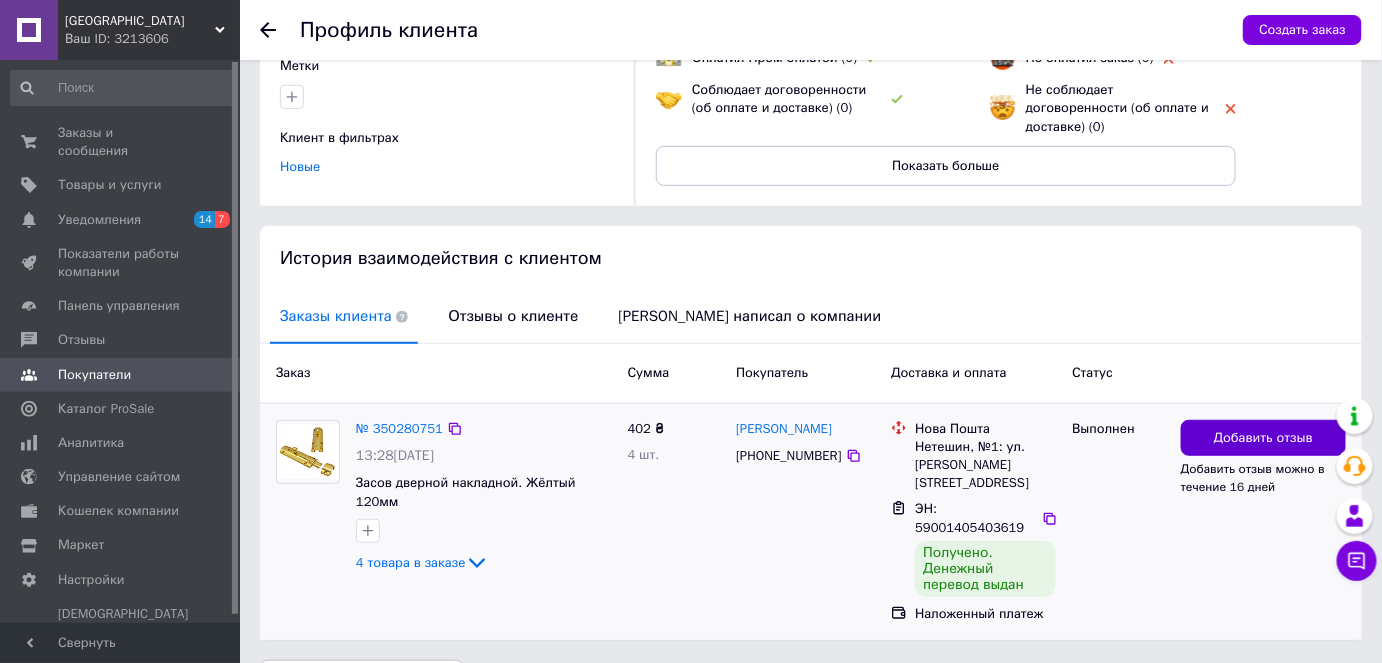 click on "Добавить отзыв" at bounding box center [1263, 438] 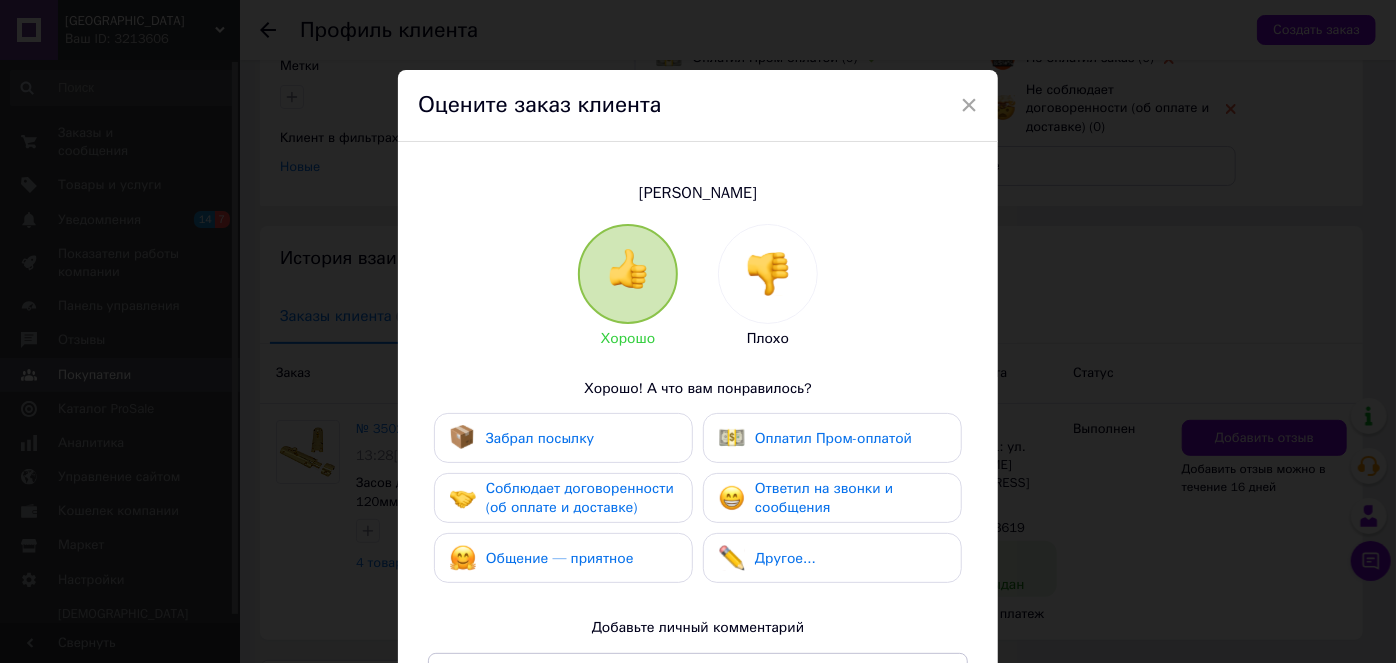 click on "Забрал посылку" at bounding box center [540, 438] 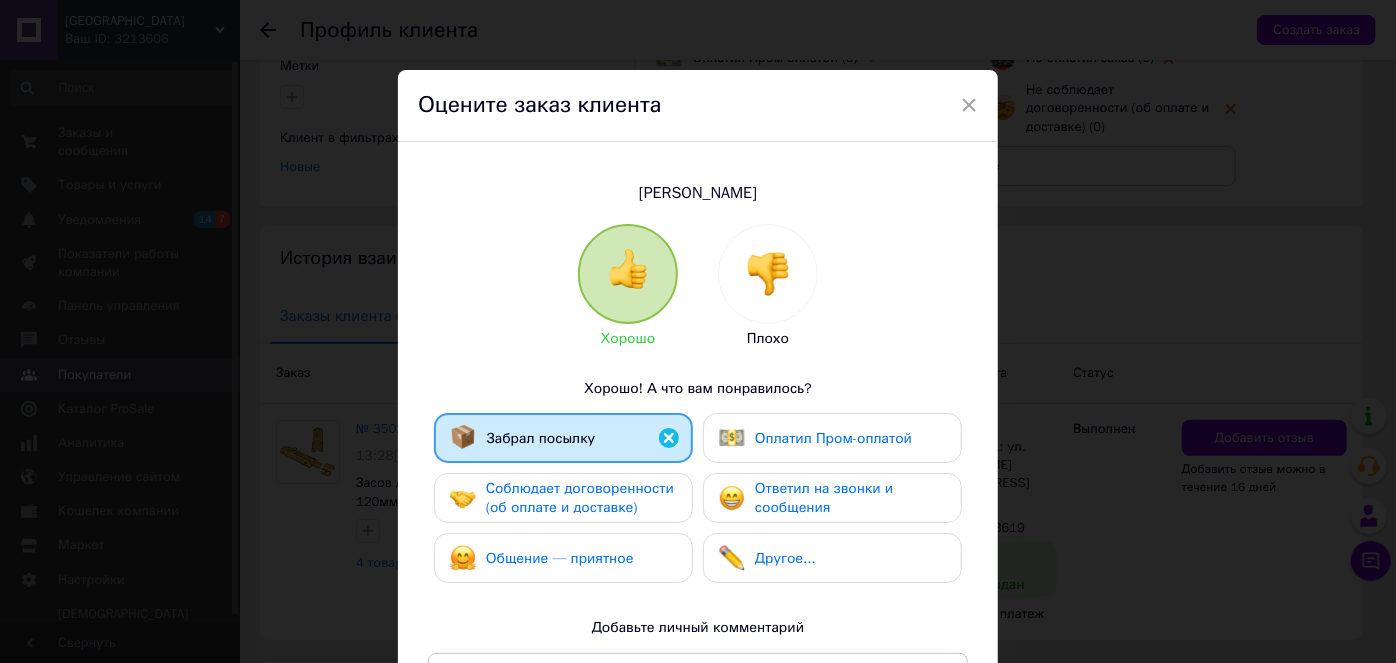 click on "Соблюдает договоренности (об оплате и доставке)" at bounding box center (563, 498) 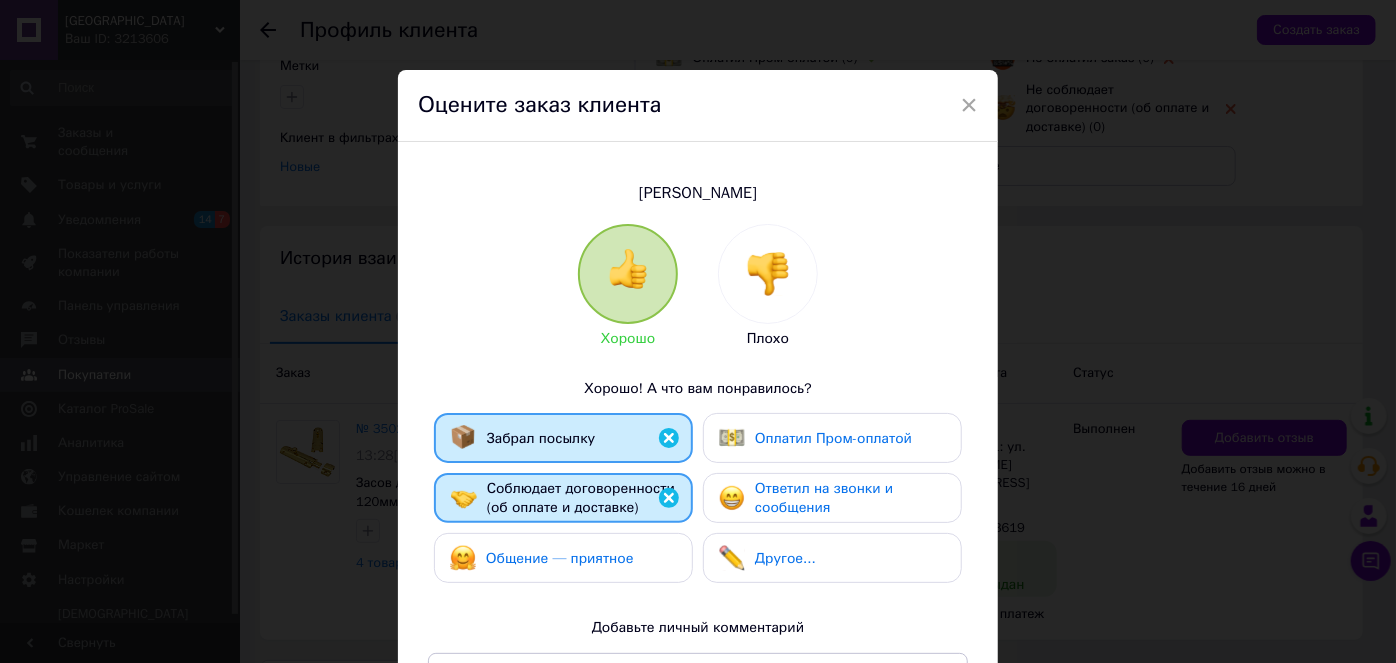 click on "Забрал посылку Оплатил Пром-оплатой Соблюдает договоренности (об оплате и доставке) Ответил на звонки и сообщения Общение — приятное Другое..." at bounding box center (698, 503) 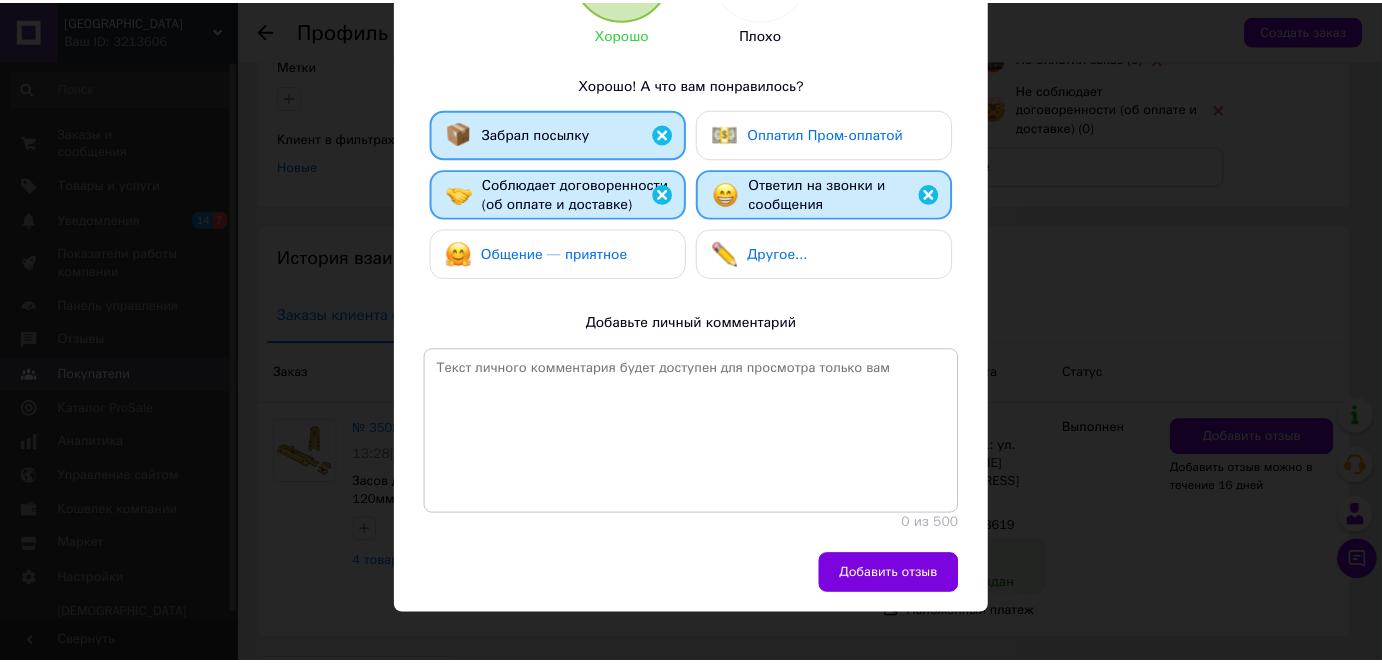 scroll, scrollTop: 319, scrollLeft: 0, axis: vertical 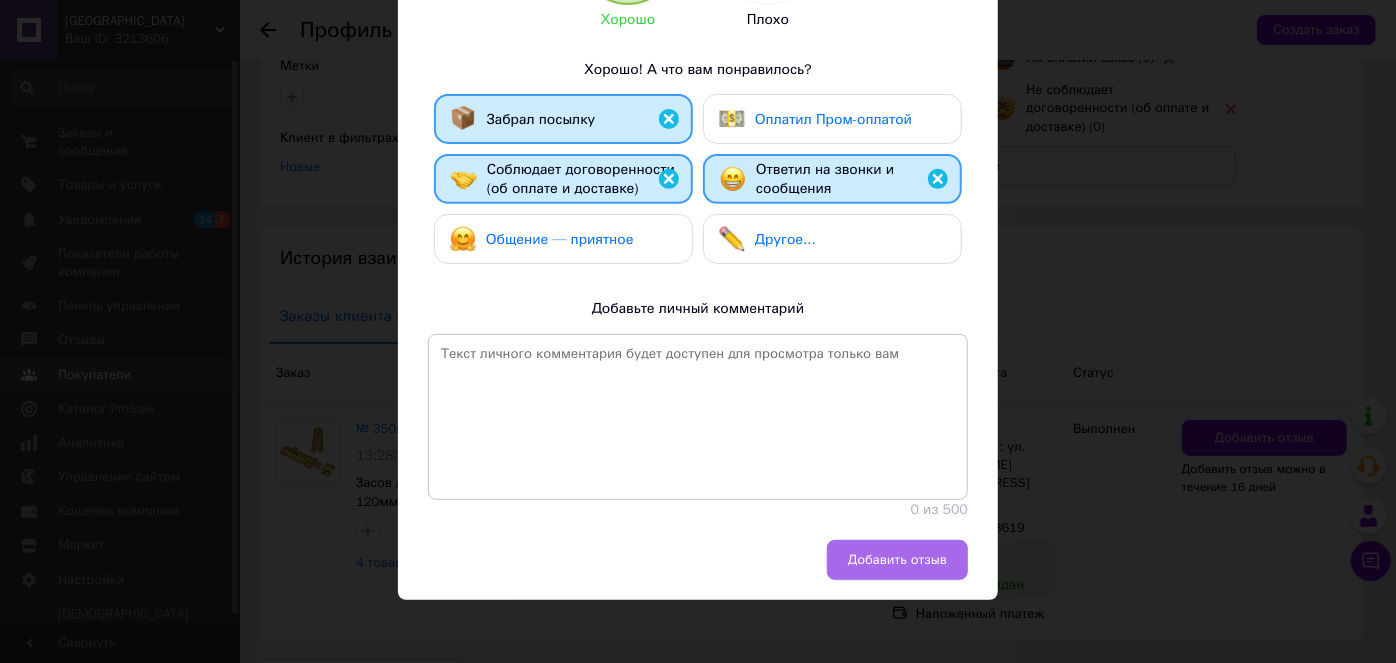 click on "Добавить отзыв" at bounding box center [897, 560] 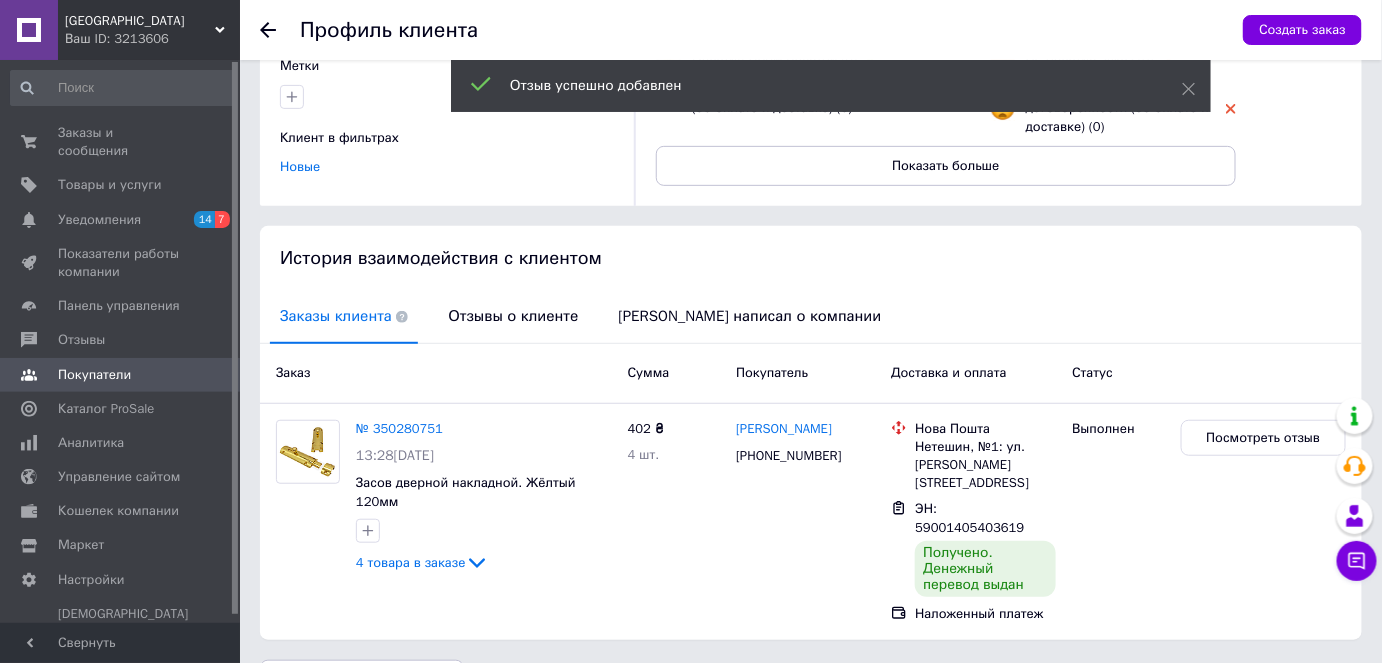 click at bounding box center [280, 30] 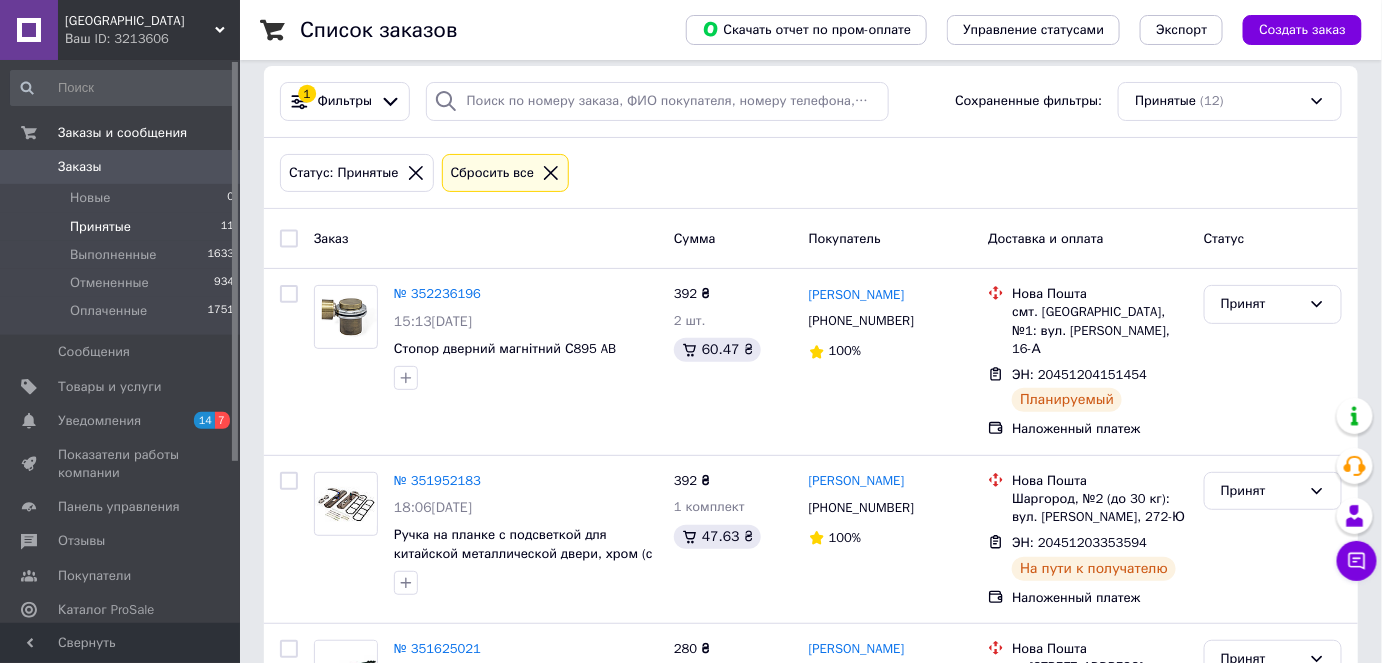 scroll, scrollTop: 0, scrollLeft: 0, axis: both 